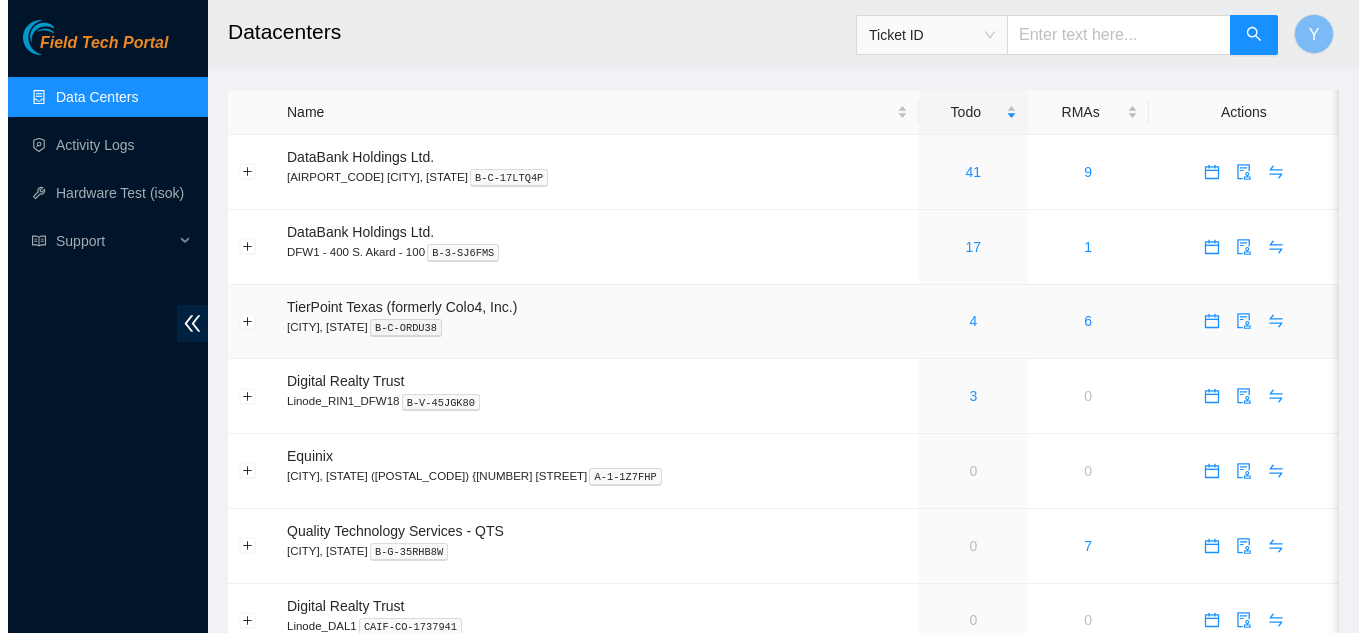 scroll, scrollTop: 0, scrollLeft: 0, axis: both 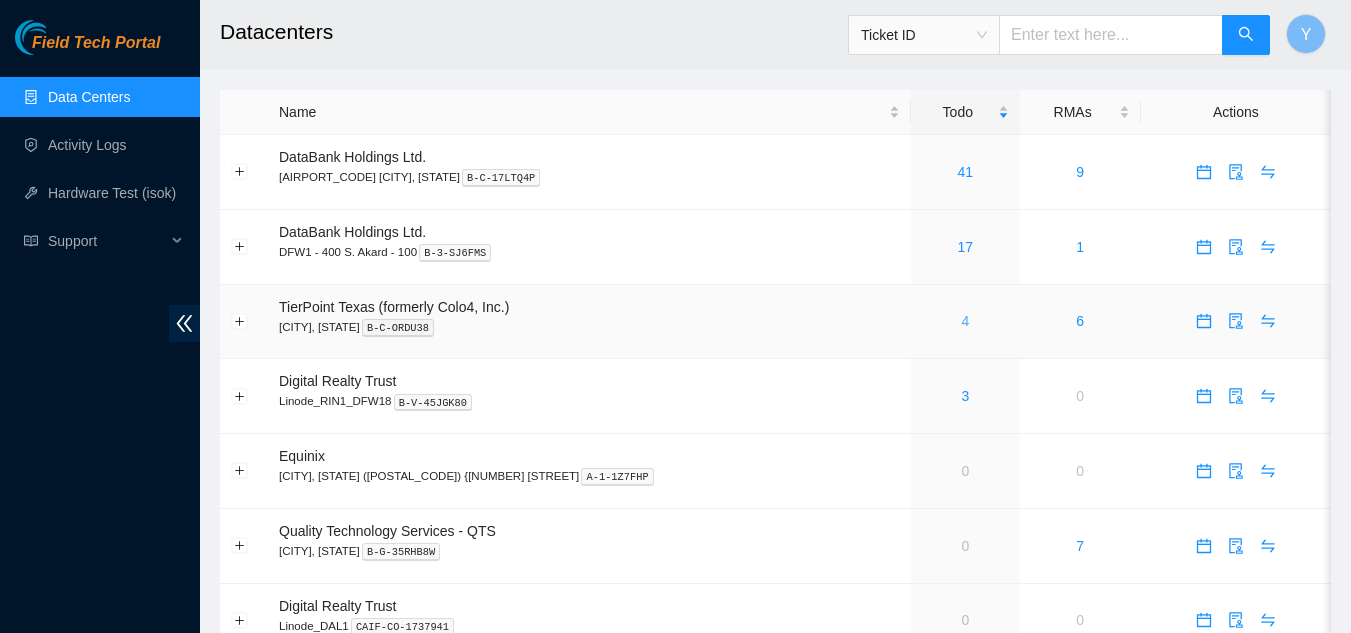 click on "4" at bounding box center (965, 321) 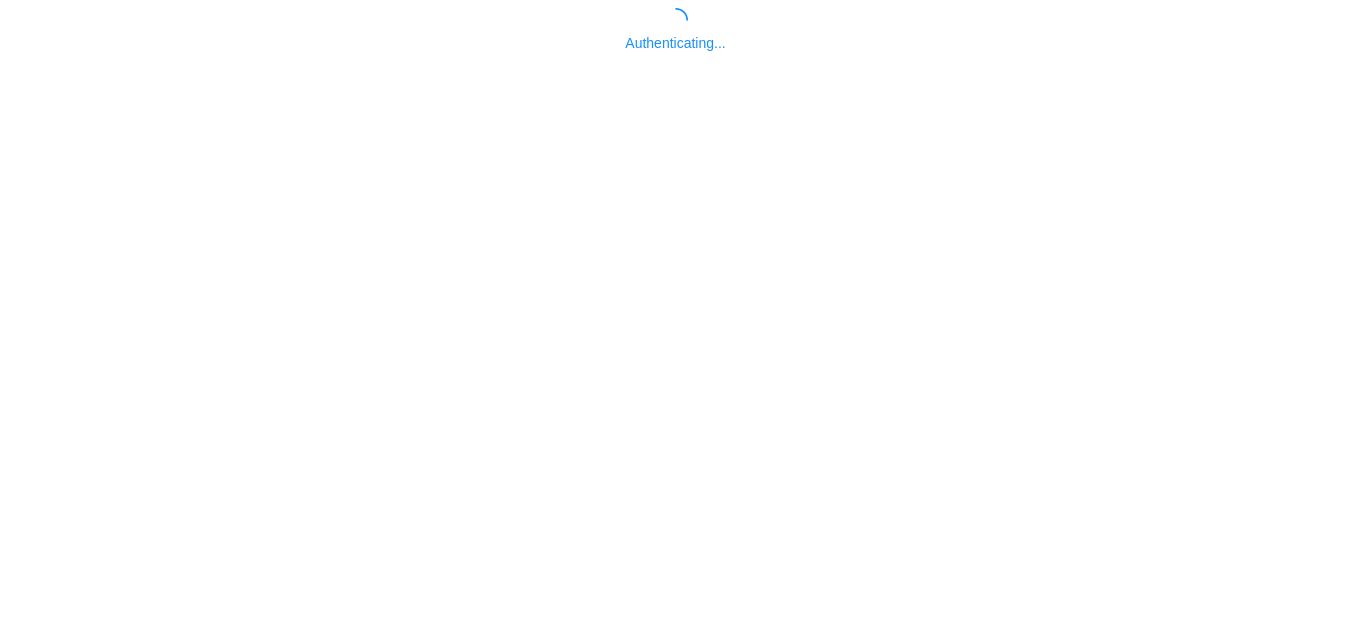 scroll, scrollTop: 0, scrollLeft: 0, axis: both 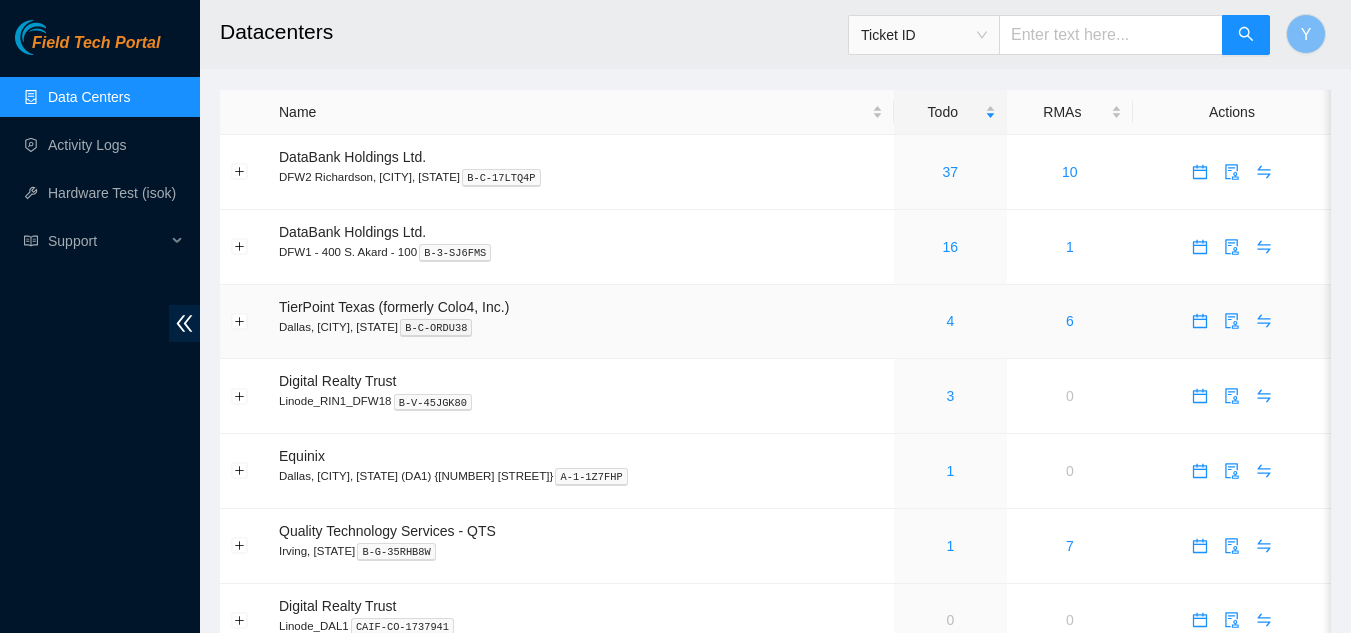 click on "4" at bounding box center [950, 321] 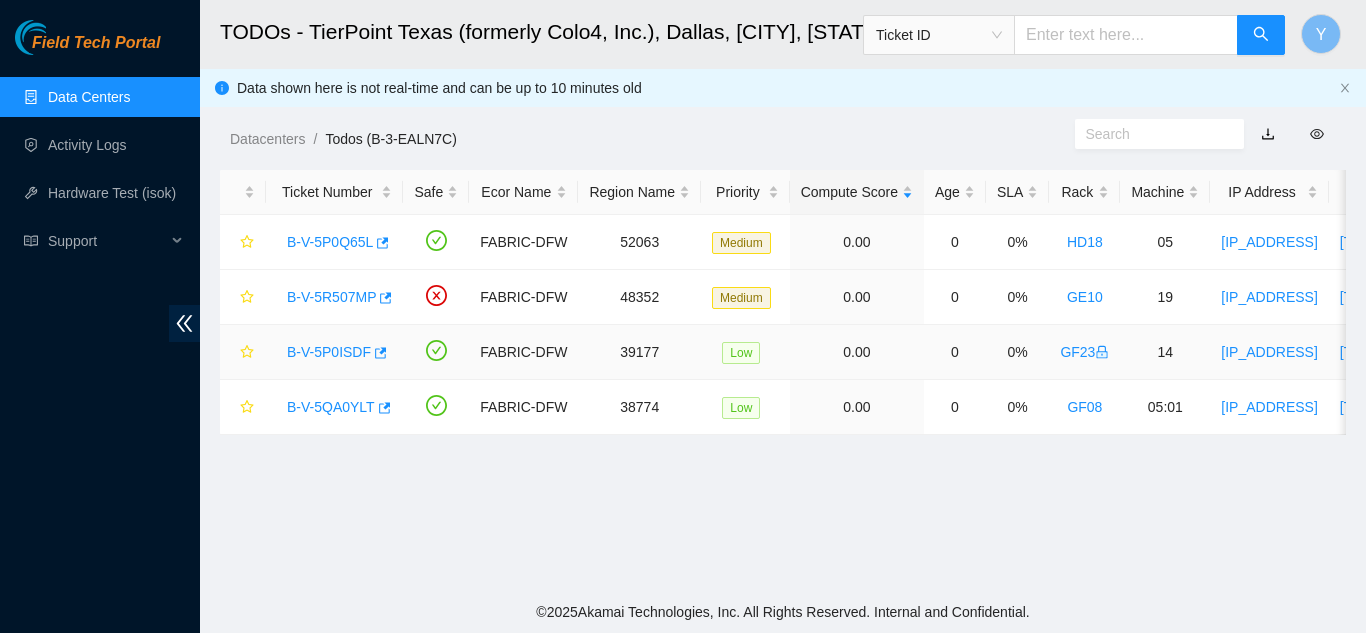 click on "B-V-5P0ISDF" at bounding box center (329, 352) 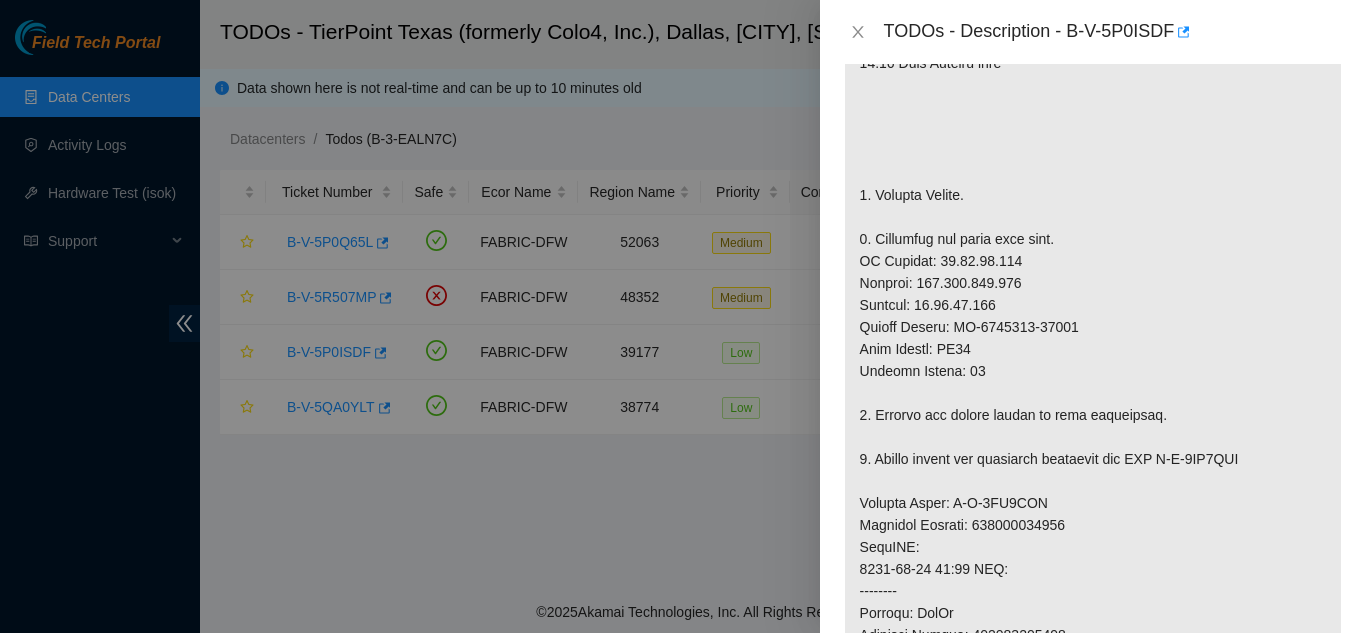 scroll, scrollTop: 600, scrollLeft: 0, axis: vertical 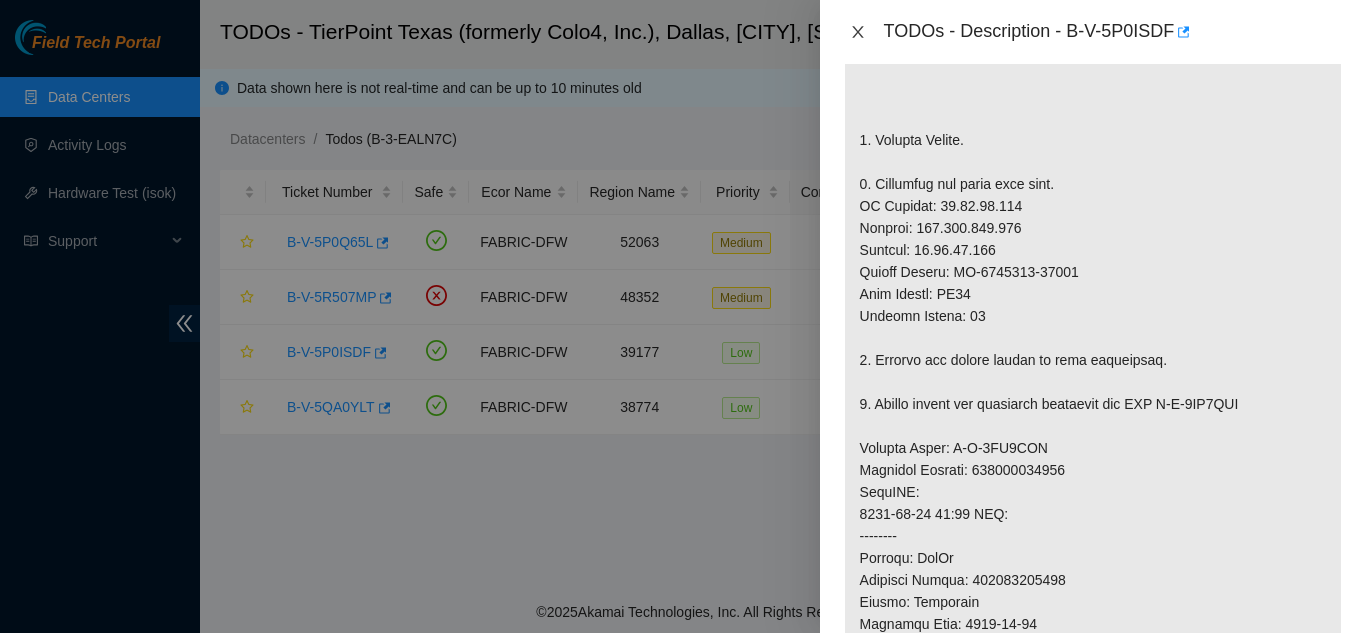 click 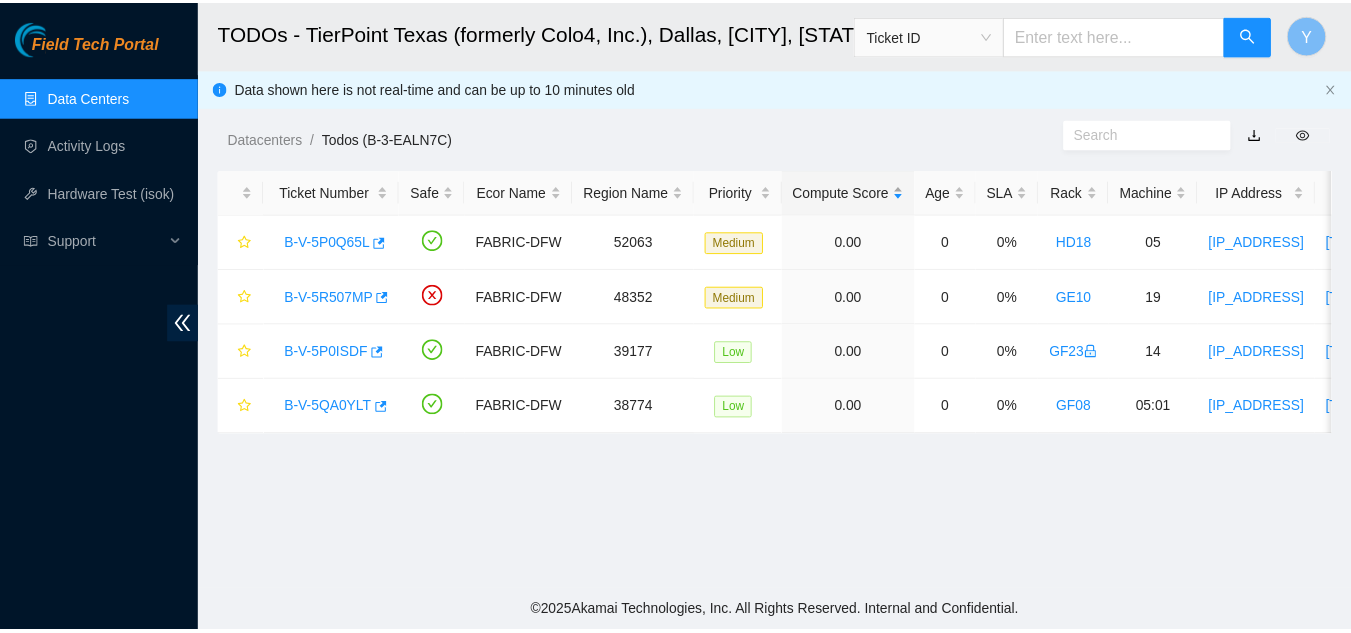 scroll, scrollTop: 585, scrollLeft: 0, axis: vertical 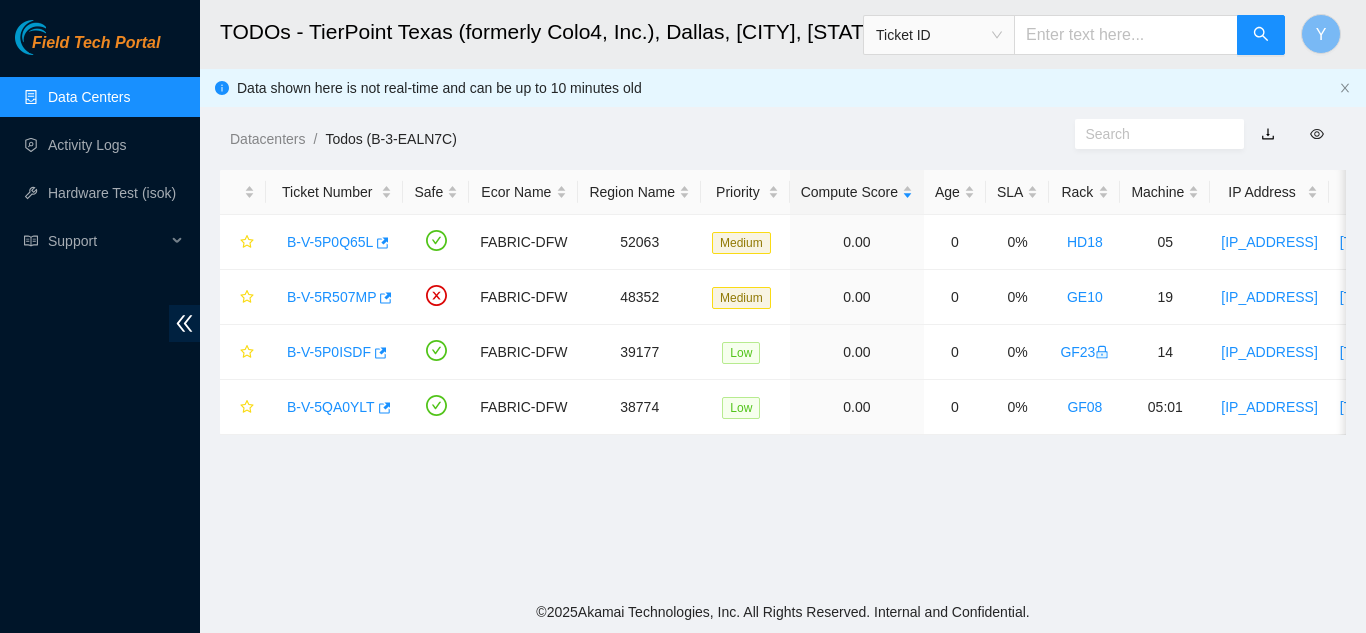 click on "Data Centers" at bounding box center (89, 97) 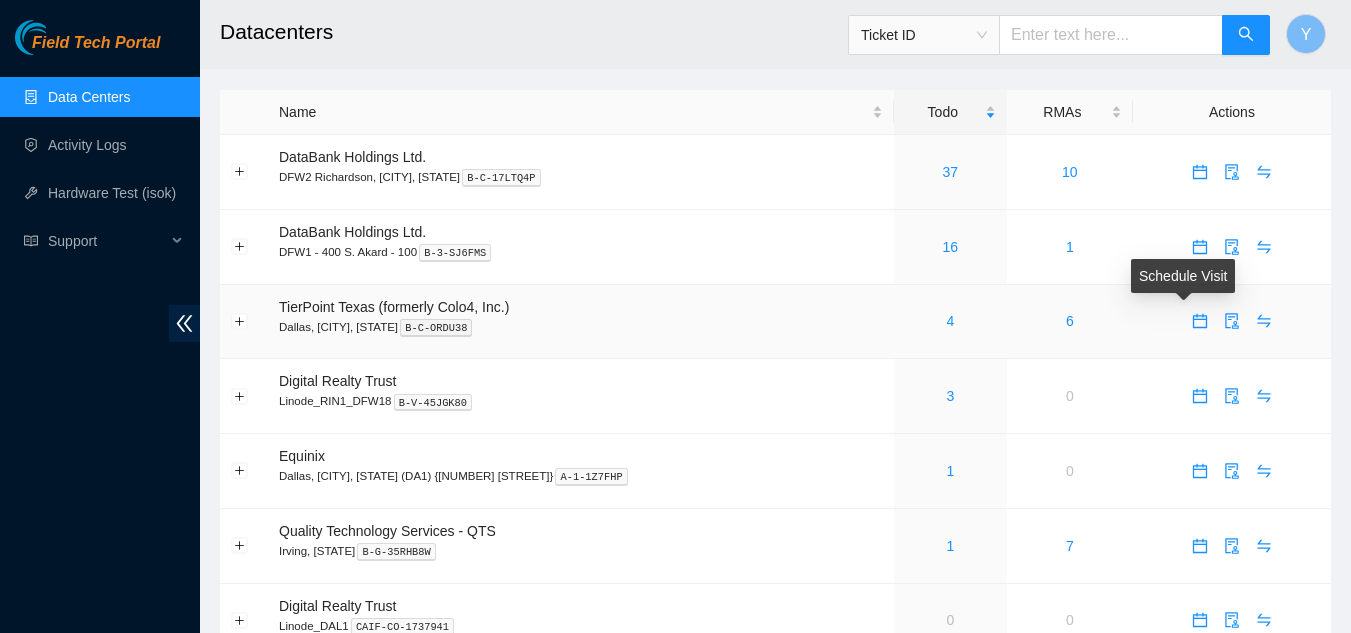 click at bounding box center [1200, 321] 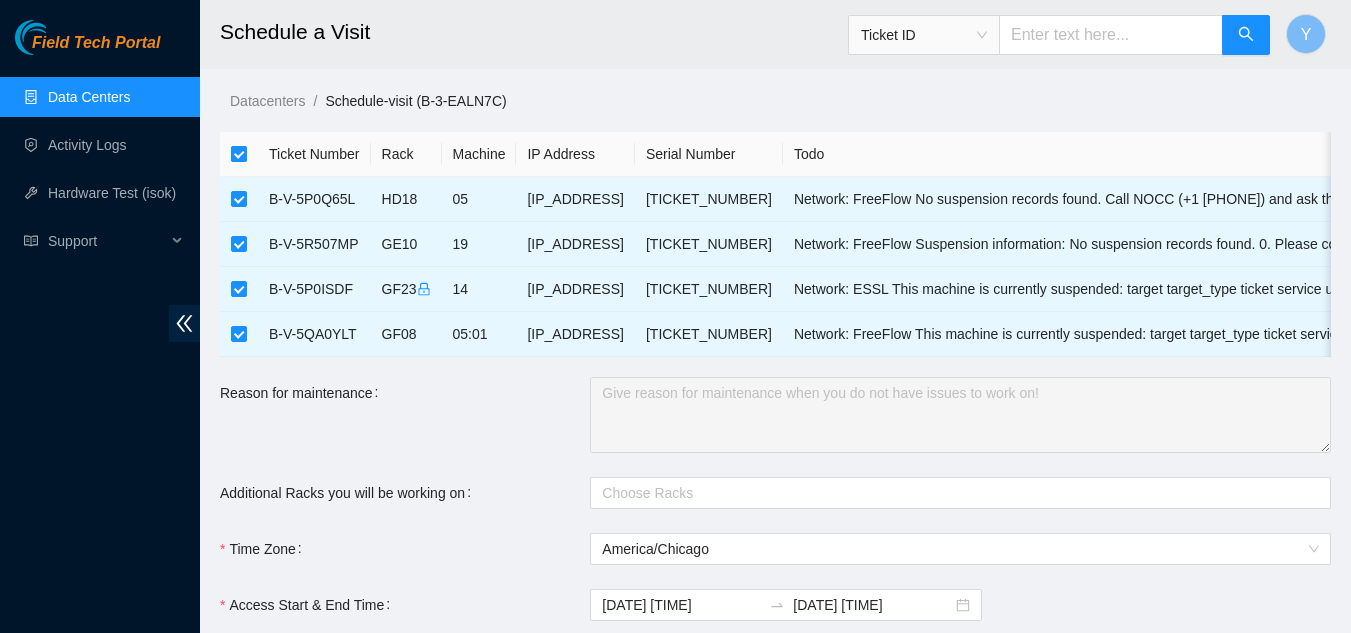 click at bounding box center (239, 154) 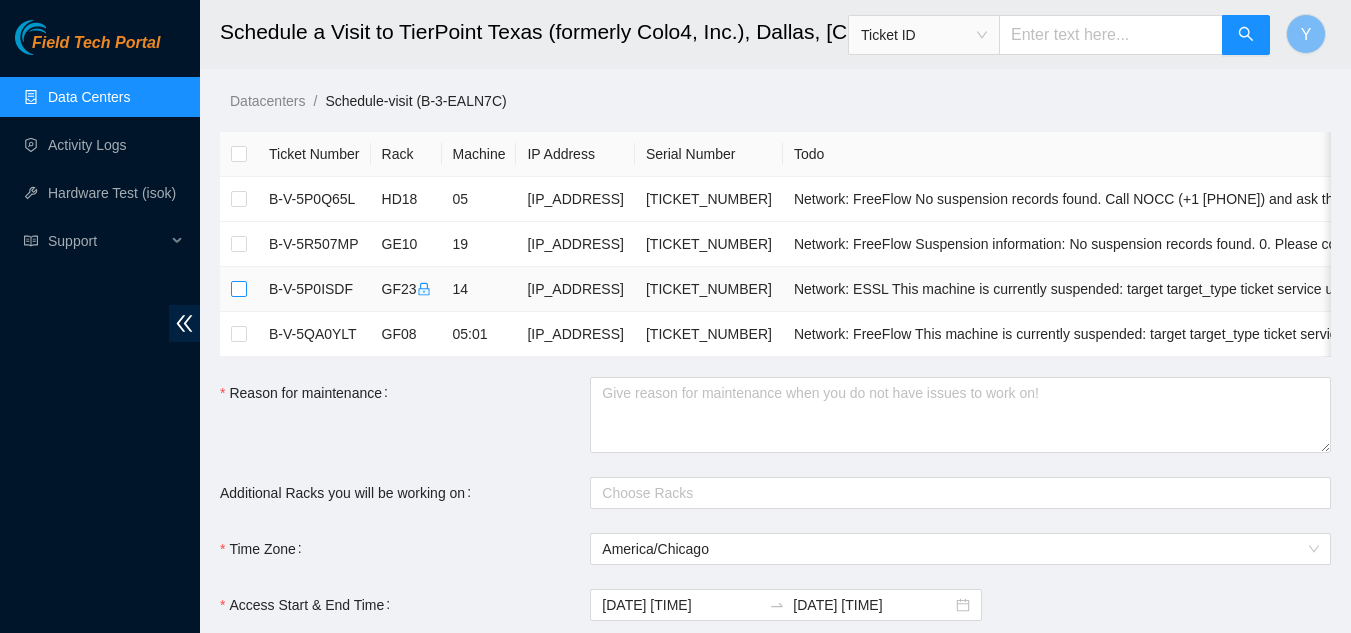 click at bounding box center (239, 289) 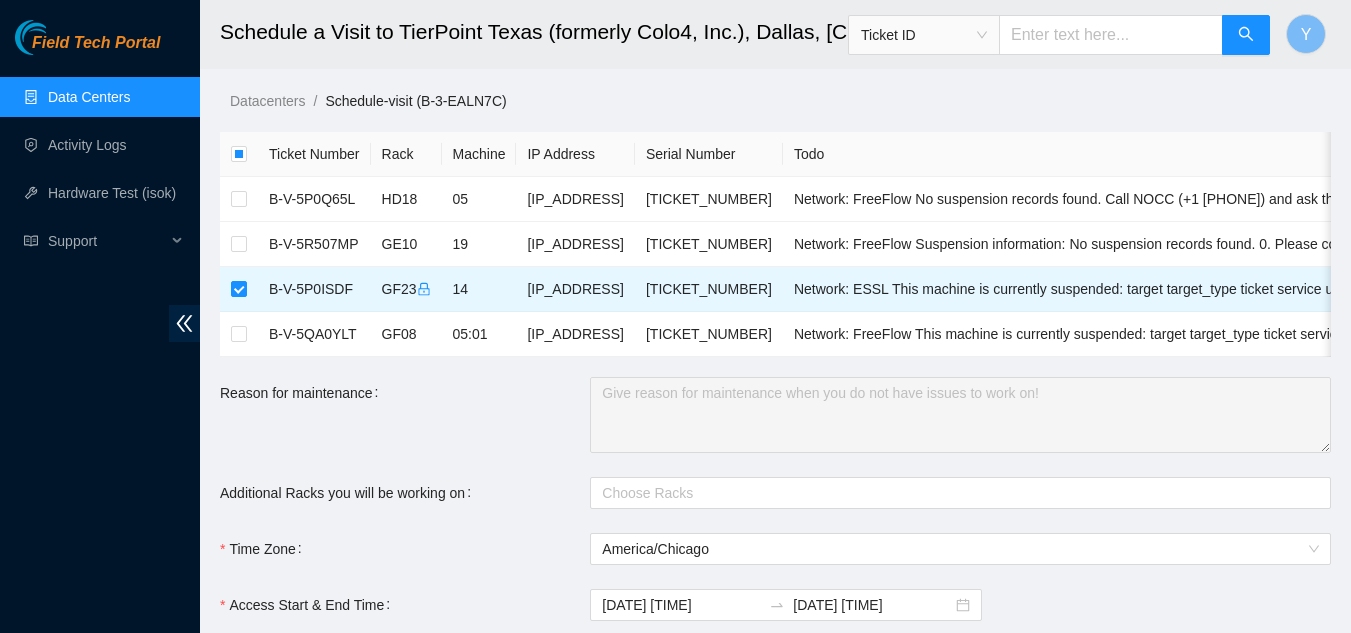 scroll, scrollTop: 100, scrollLeft: 0, axis: vertical 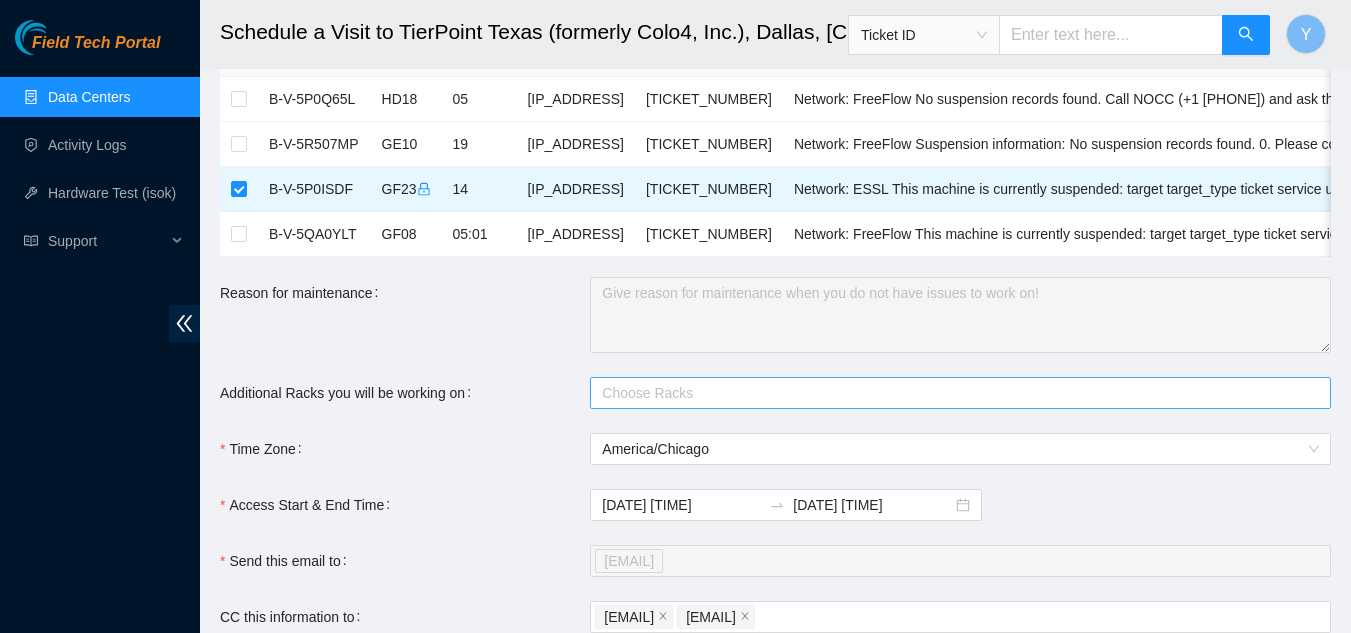 click at bounding box center [950, 393] 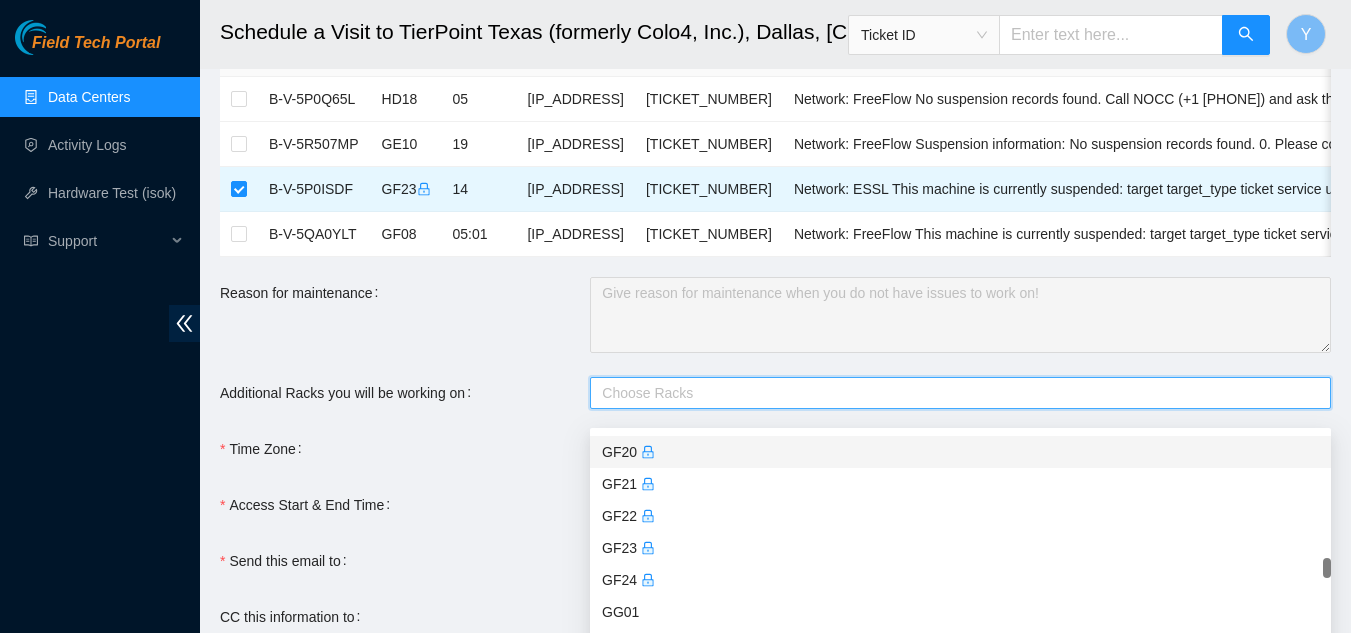 scroll, scrollTop: 3100, scrollLeft: 0, axis: vertical 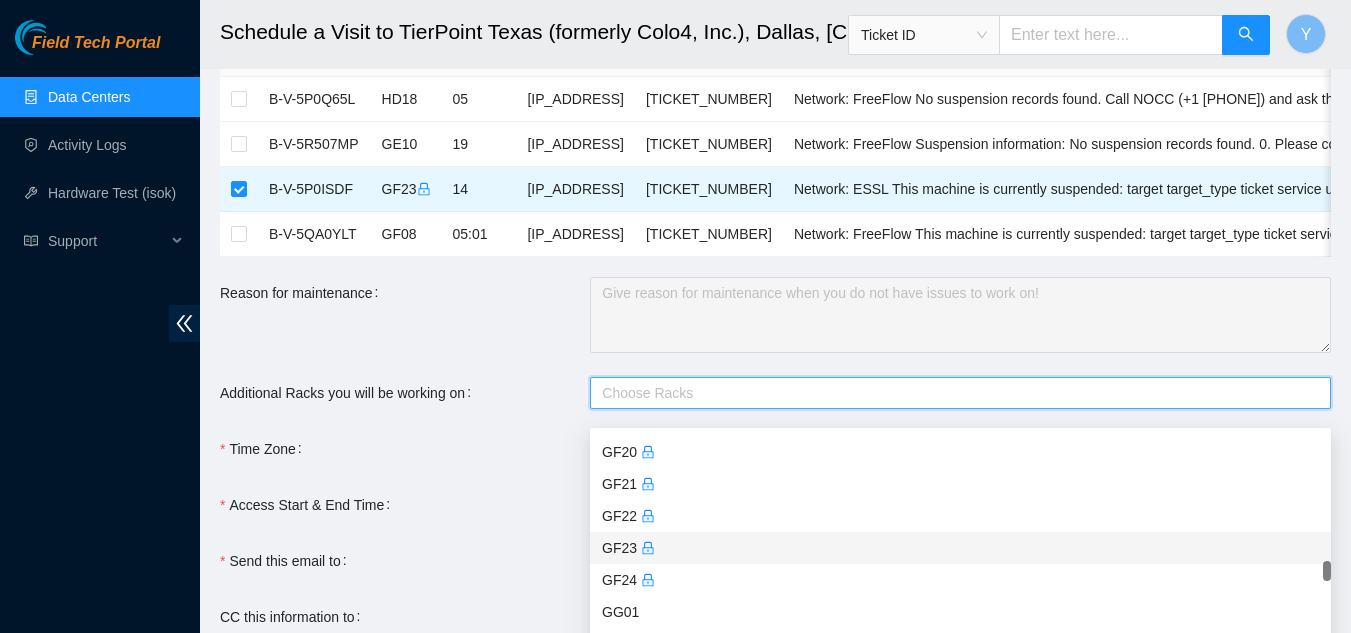 click on "GF23" at bounding box center [960, 548] 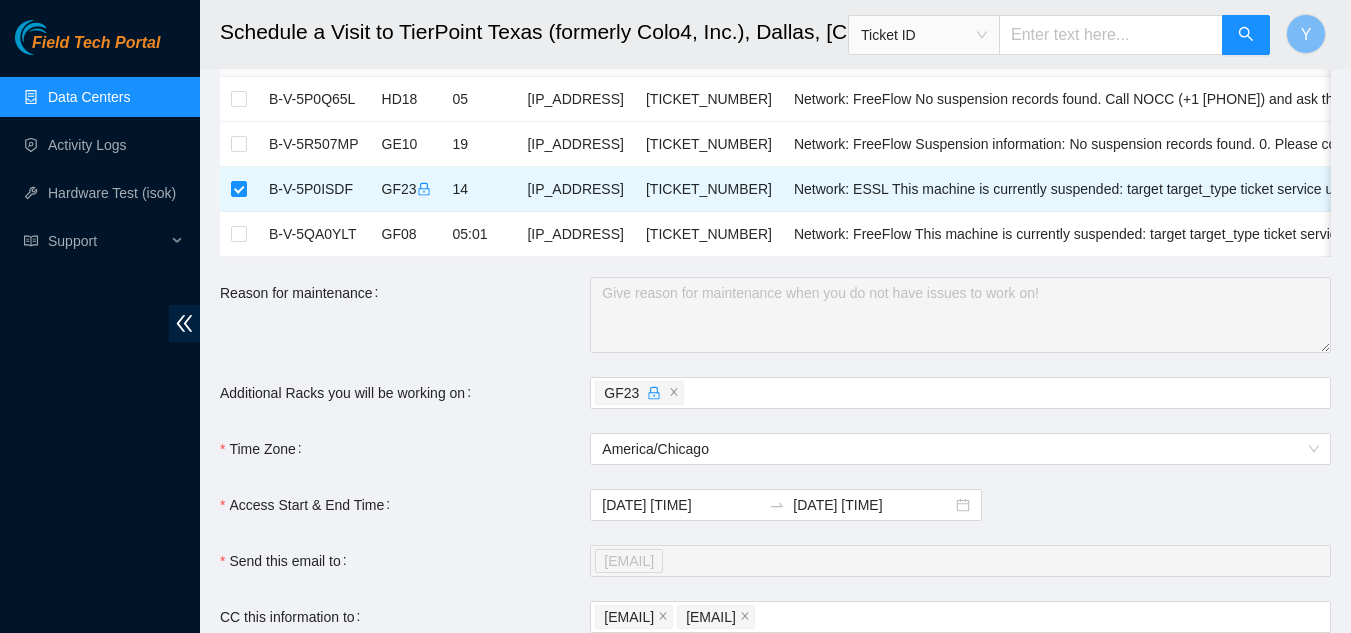 click on "Ticket Number Rack Machine IP Address Serial Number Todo               B-V-5P0Q65L  HD18 05 [IP_ADDRESS] [TICKET_NUMBER] Network: FreeFlow
No suspension records found.
Call NOCC (+1 [PHONE]) and ask them to suspend the machine bef... B-V-5R507MP  GE10 19 [IP_ADDRESS] [TICKET_NUMBER] Network: FreeFlow
Suspension information:
No suspension records found.
0. Please contact NOCC and ask them to suspe... B-V-5P0ISDF GF23  14 [IP_ADDRESS] [TICKET_NUMBER] Network: ESSL
This machine is currently suspended:
target         target_type  ticket       service   user     date ... B-V-5QA0YLT  GF08 05:01 [IP_ADDRESS] [TICKET_NUMBER] Network: FreeFlow
This machine is currently suspended:
target         target_type  ticket       service   user  date... Reason for maintenance Additional Racks you will be working on GF23        Time Zone America/Chicago Access Start & End Time [DATE] [TIME] [DATE] [TIME] Send this email to [EMAIL]   CC this information to [EMAIL]" at bounding box center [775, 444] 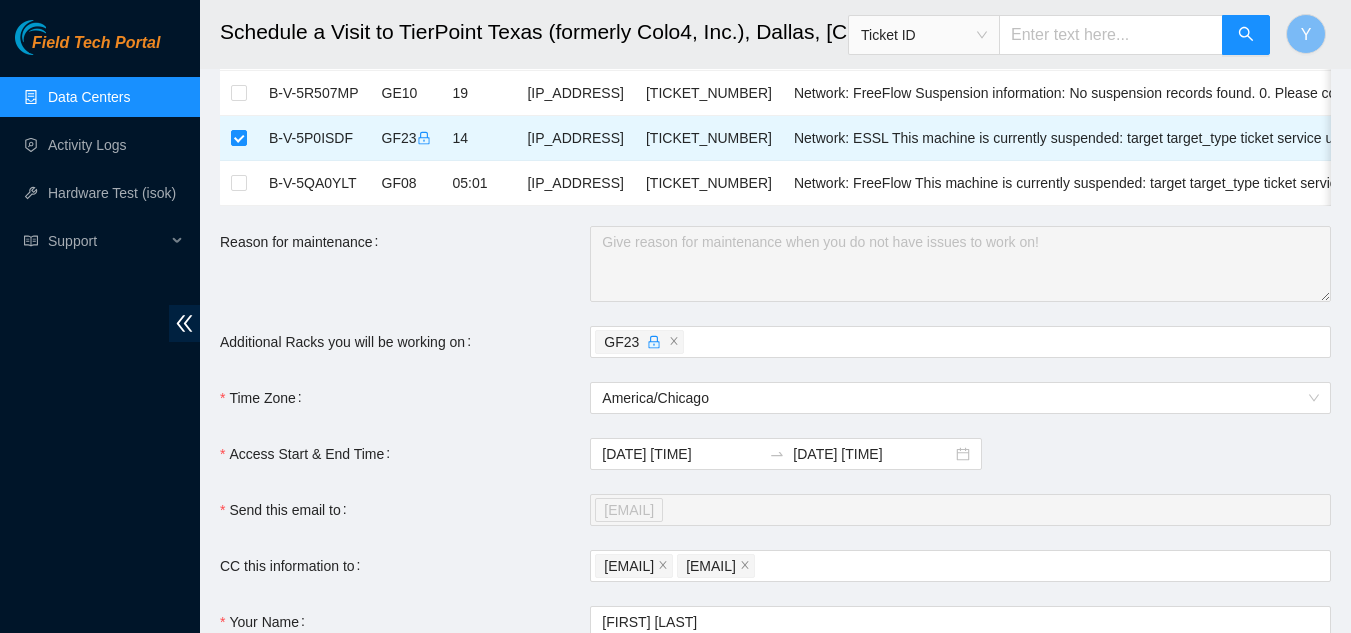 scroll, scrollTop: 200, scrollLeft: 0, axis: vertical 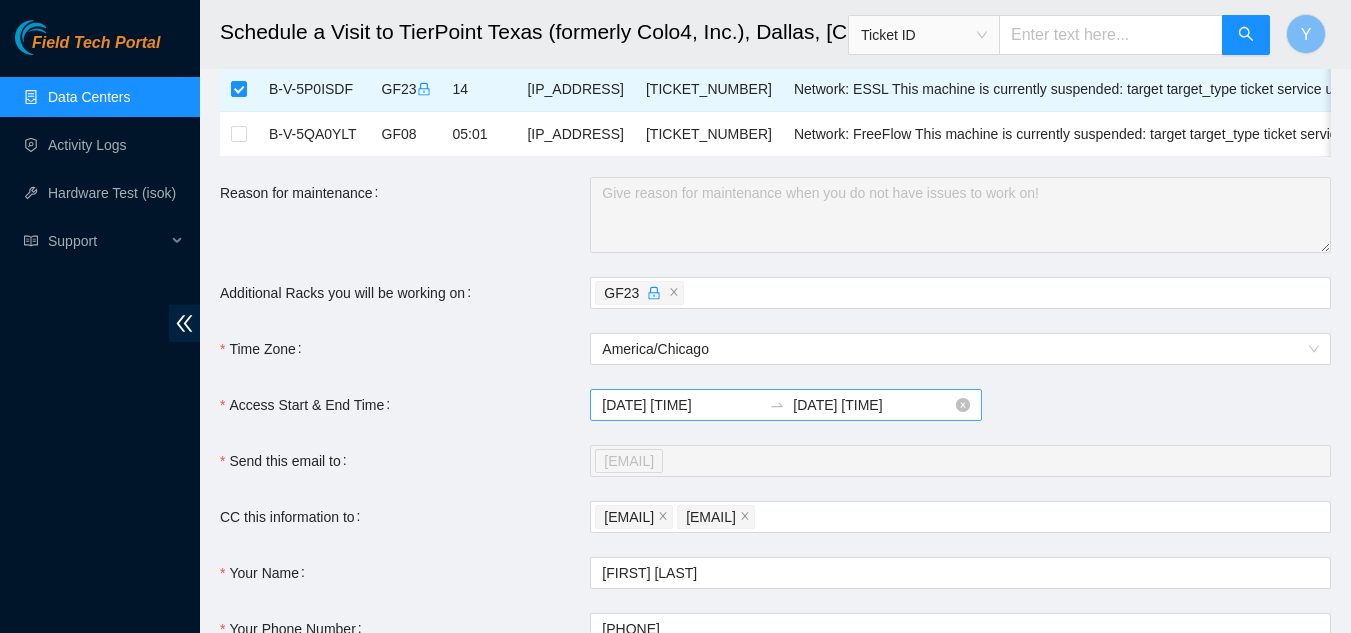 click on "[DATE] [TIME]" at bounding box center [872, 405] 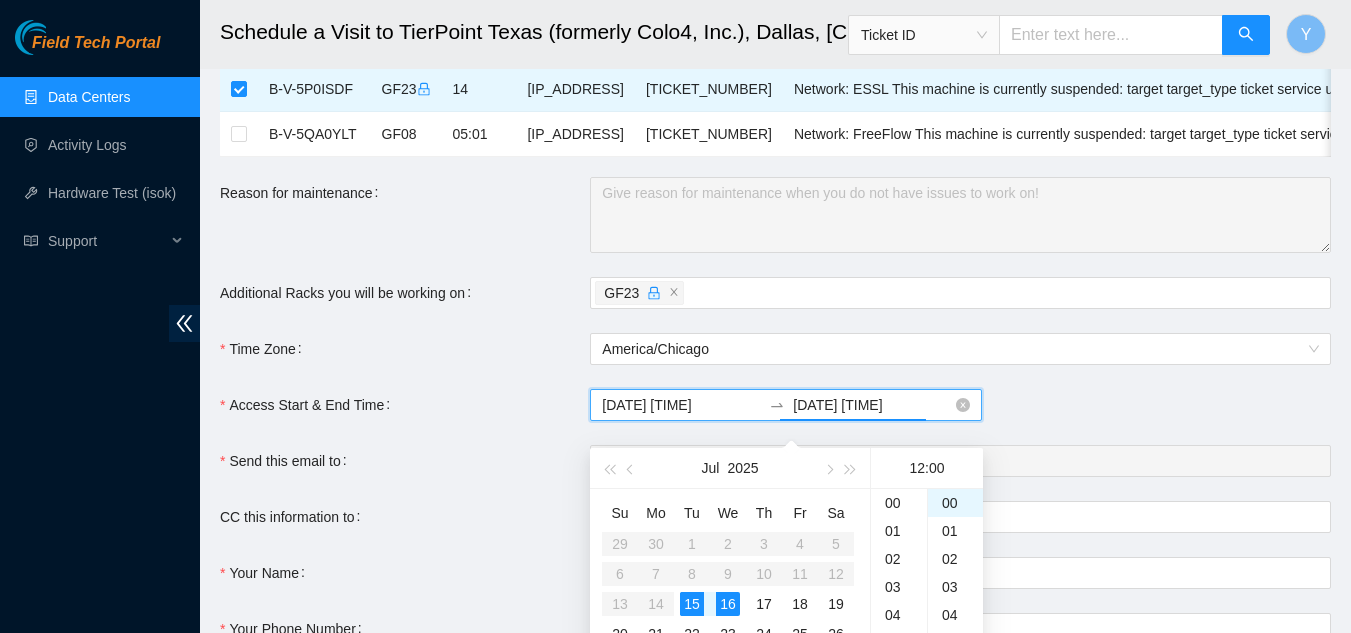 scroll, scrollTop: 336, scrollLeft: 0, axis: vertical 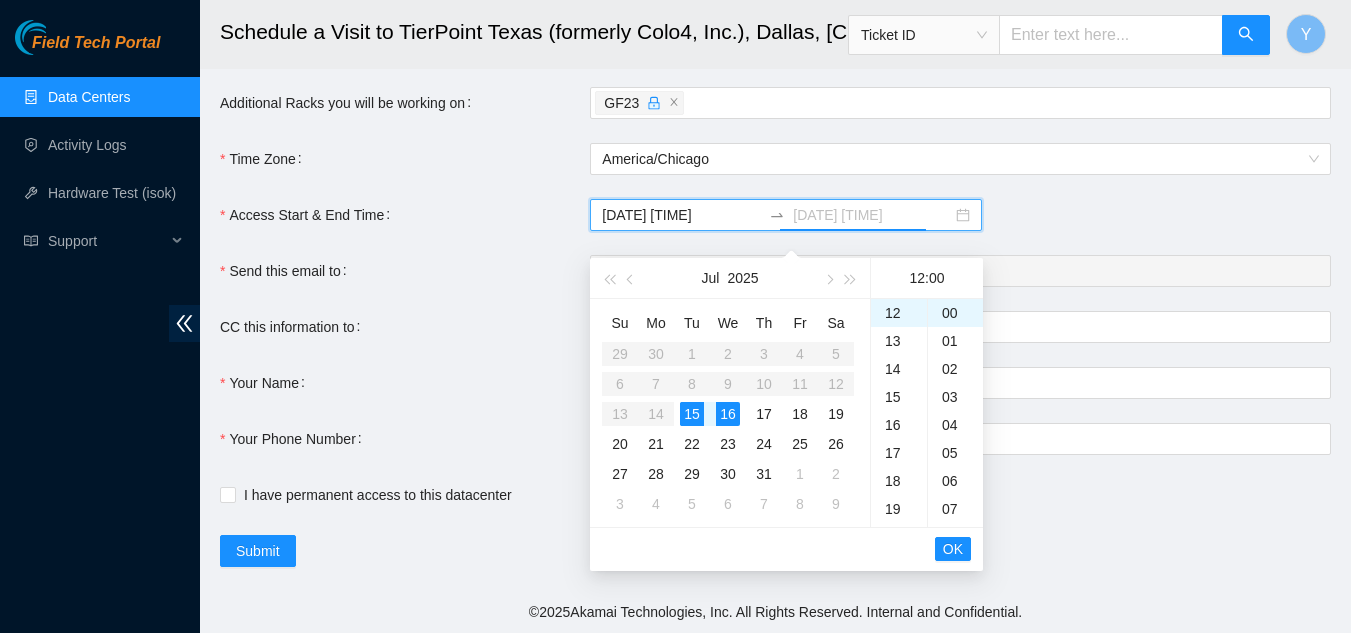 click on "15" at bounding box center [692, 414] 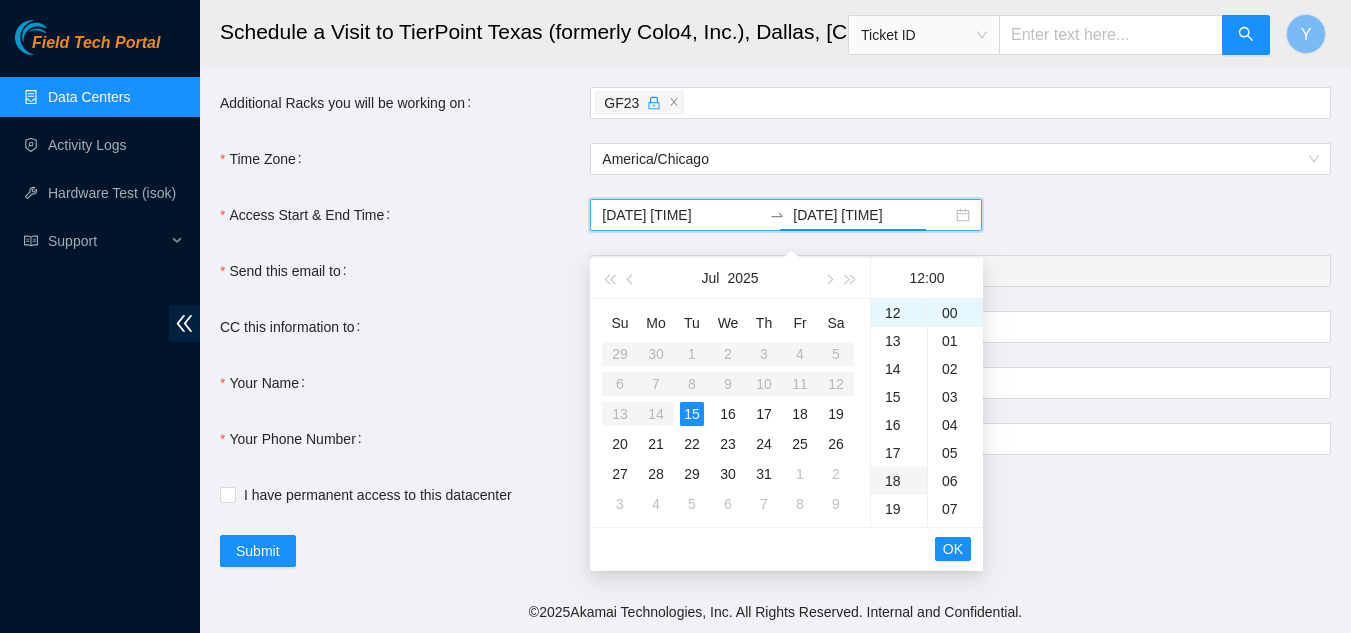 click on "18" at bounding box center (899, 481) 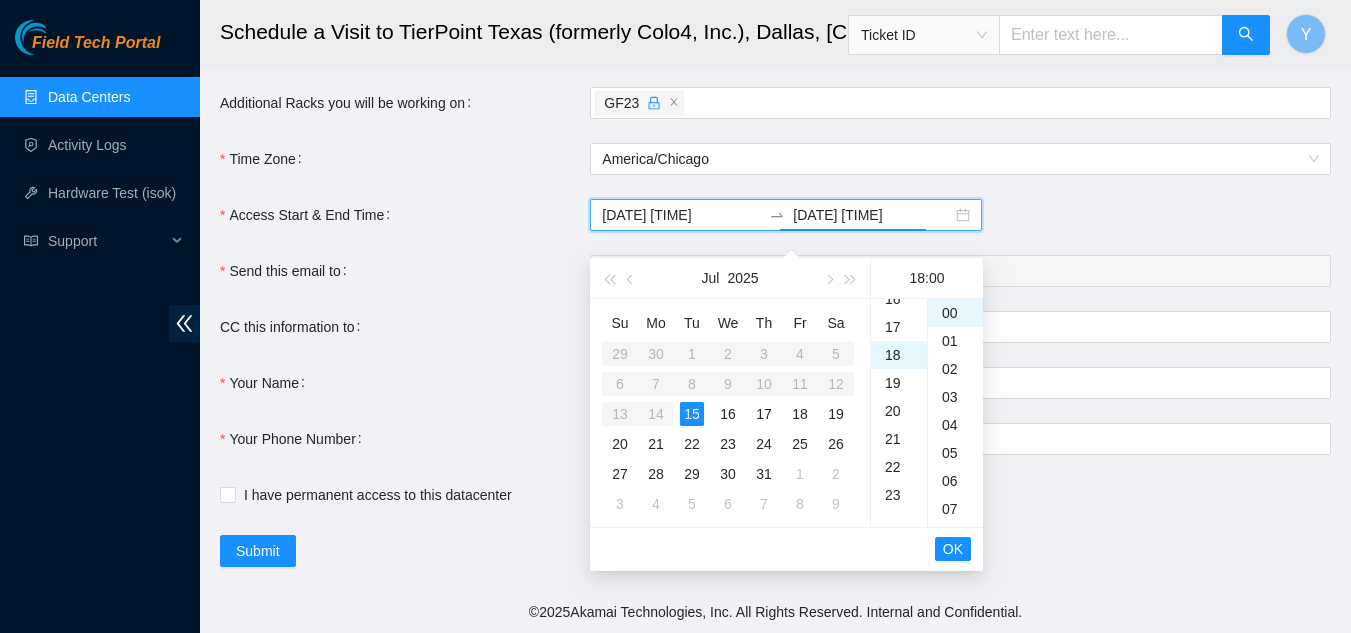 scroll, scrollTop: 504, scrollLeft: 0, axis: vertical 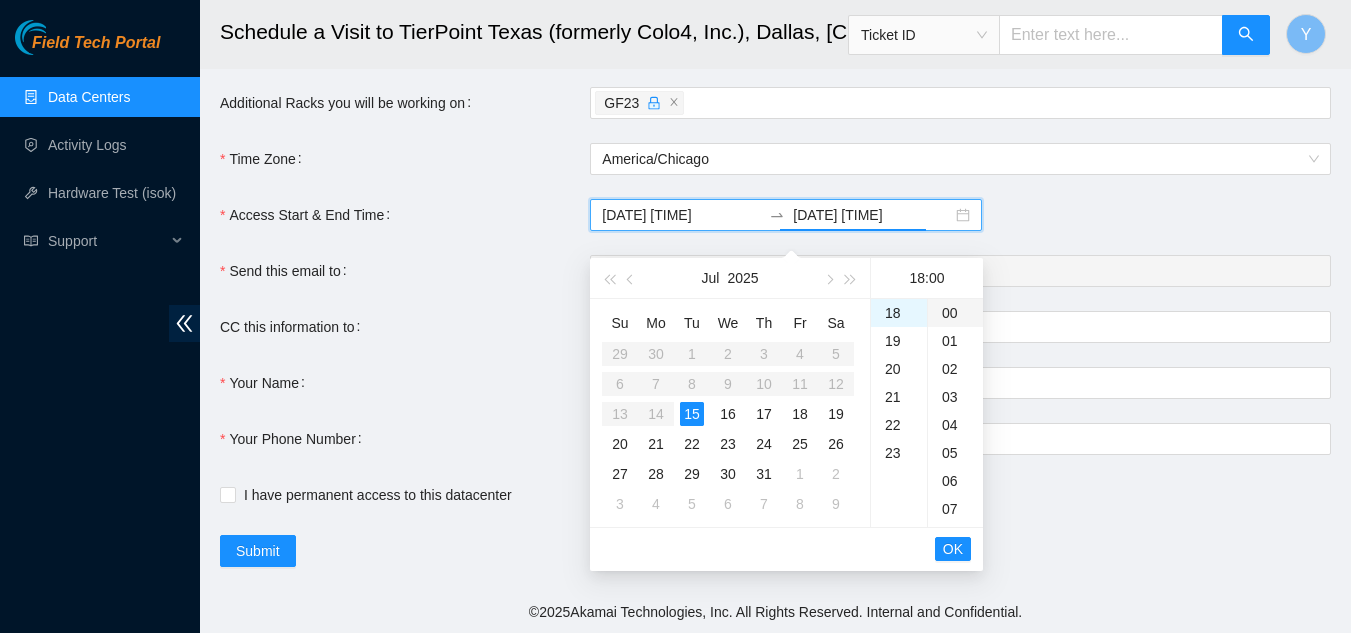 click on "00" at bounding box center (955, 313) 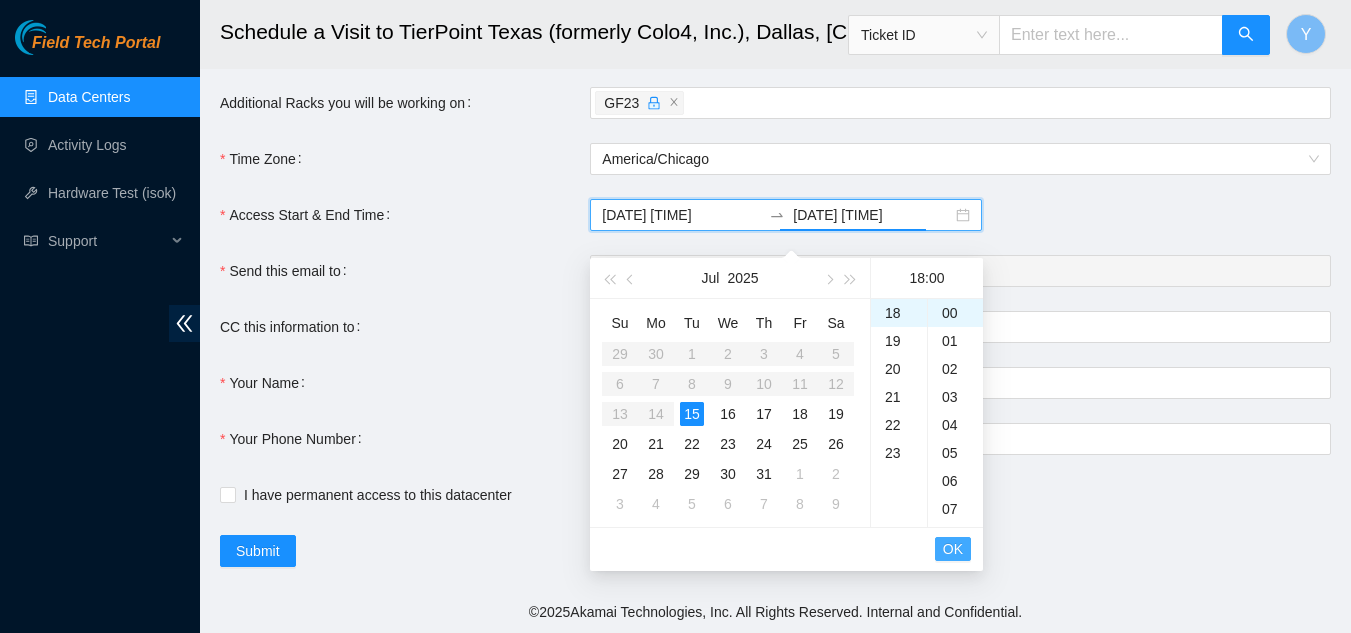 click on "OK" at bounding box center (953, 549) 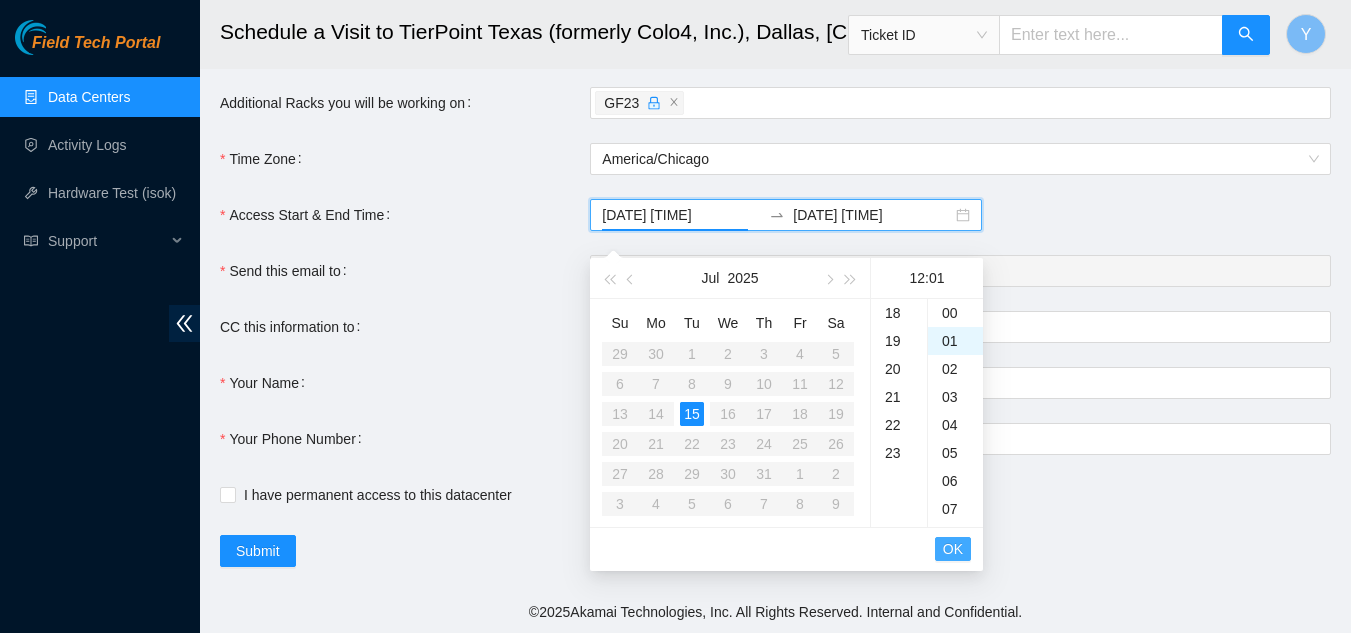 scroll, scrollTop: 336, scrollLeft: 0, axis: vertical 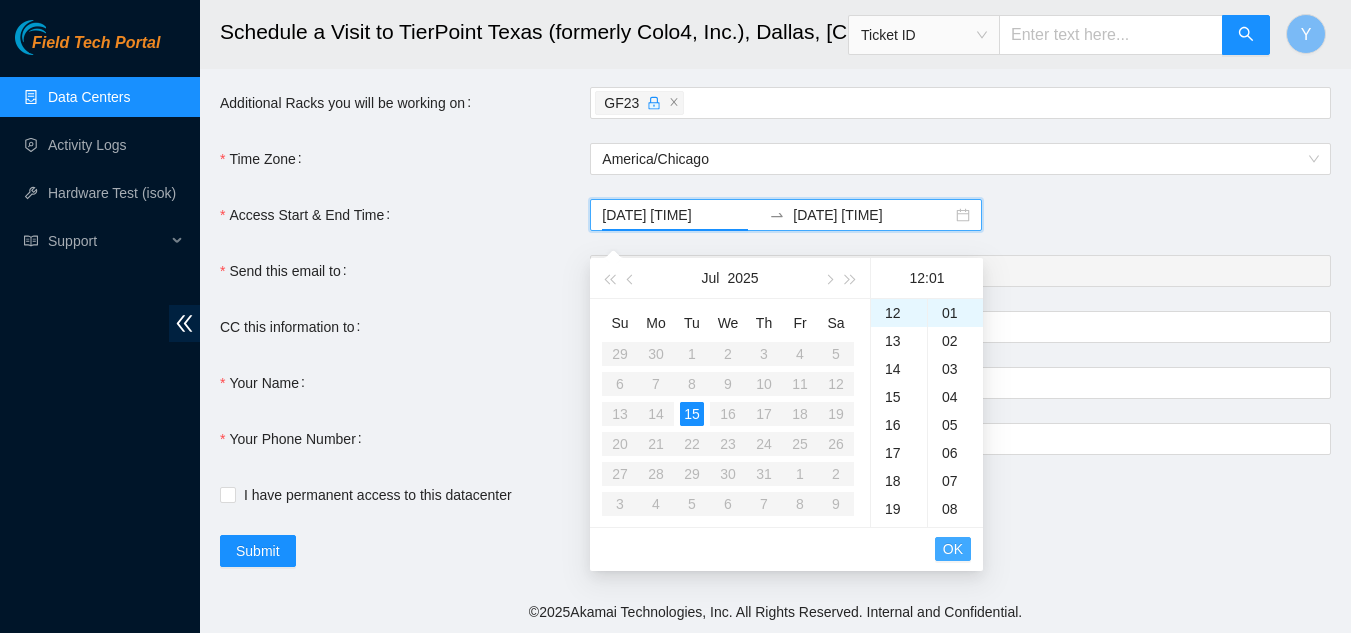 click on "OK" at bounding box center [953, 549] 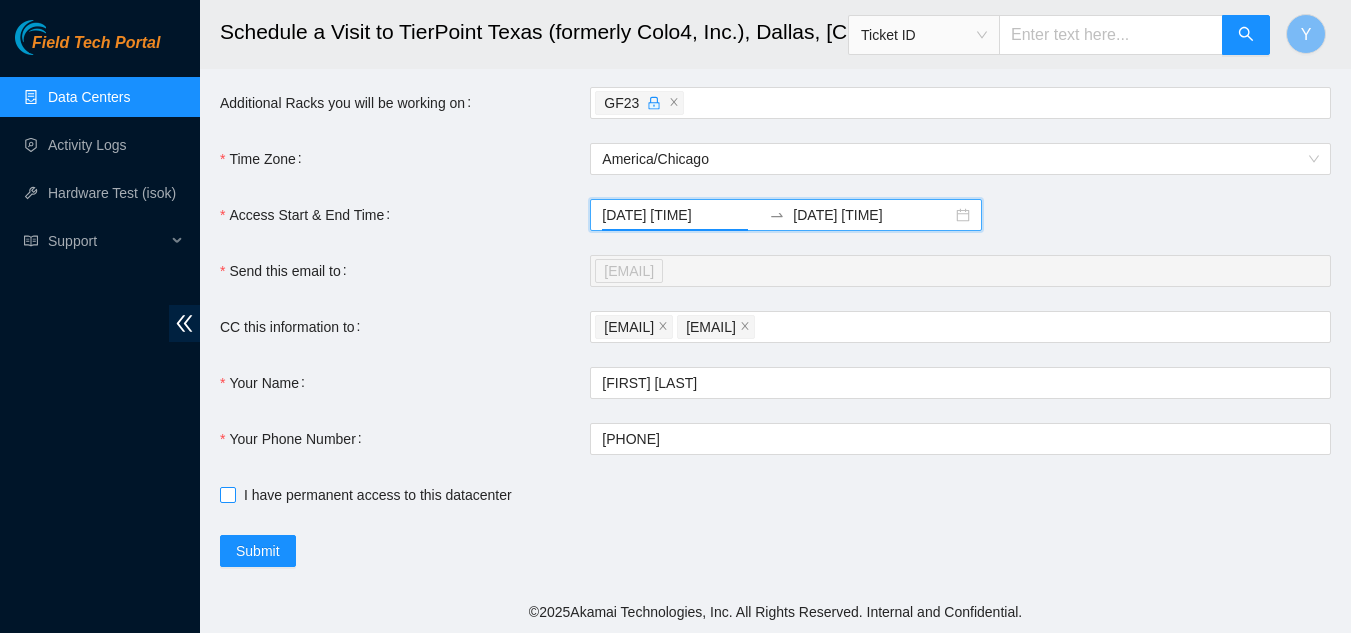click on "I have permanent access to this datacenter" at bounding box center (227, 494) 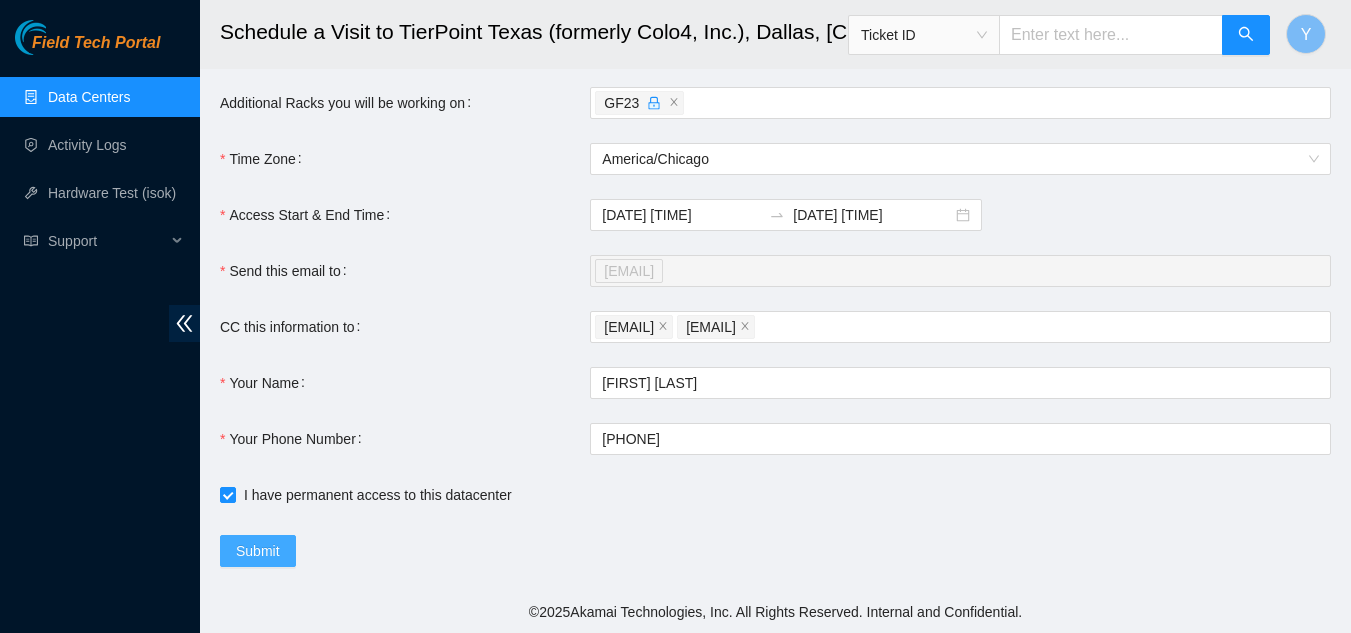 click on "Submit" at bounding box center [258, 551] 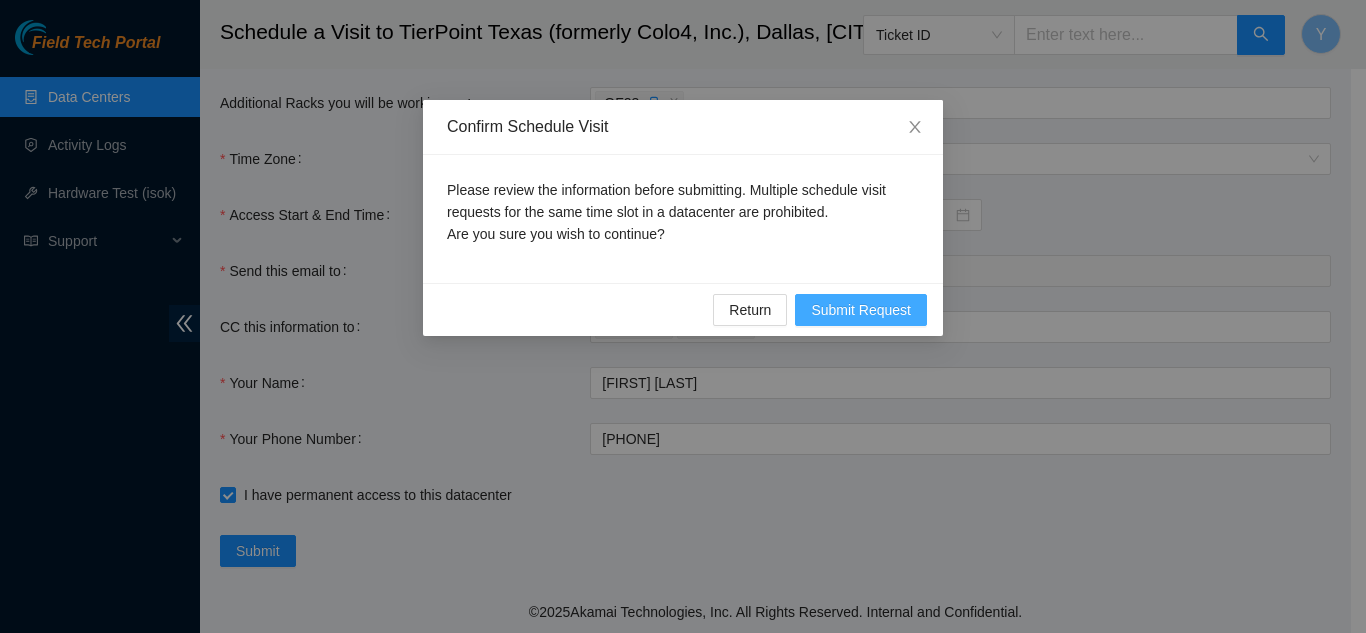 click on "Submit Request" at bounding box center (861, 310) 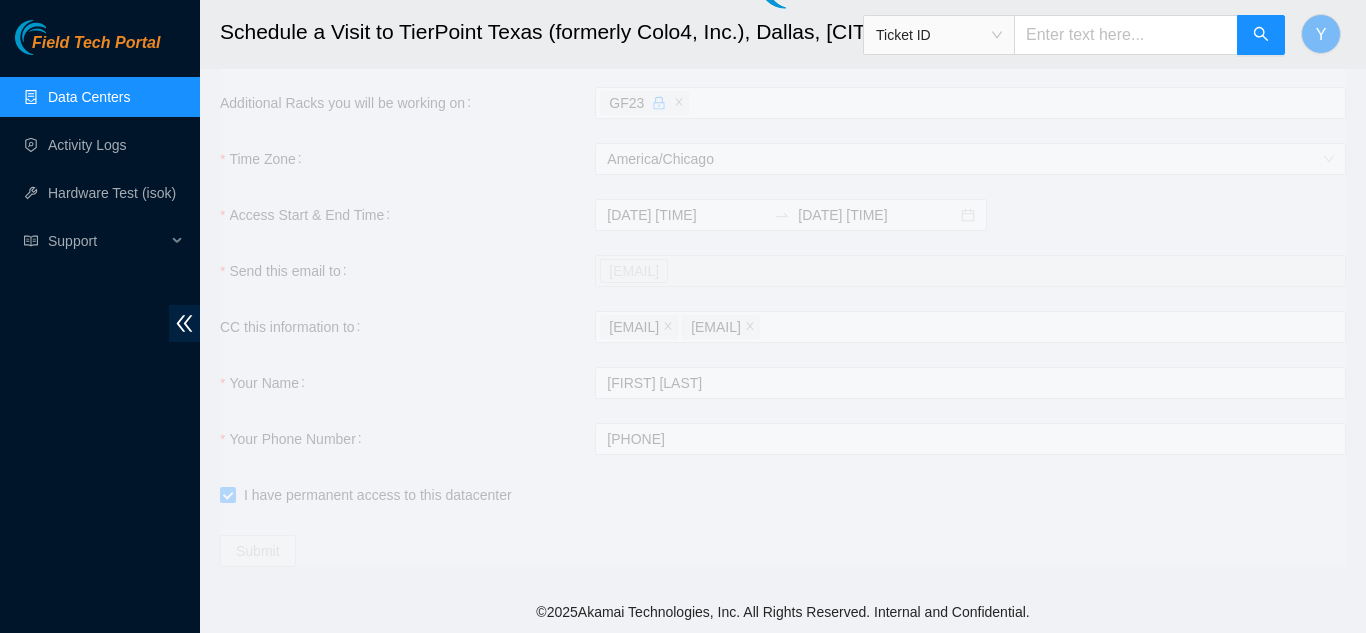 type on "[DATE] [TIME]" 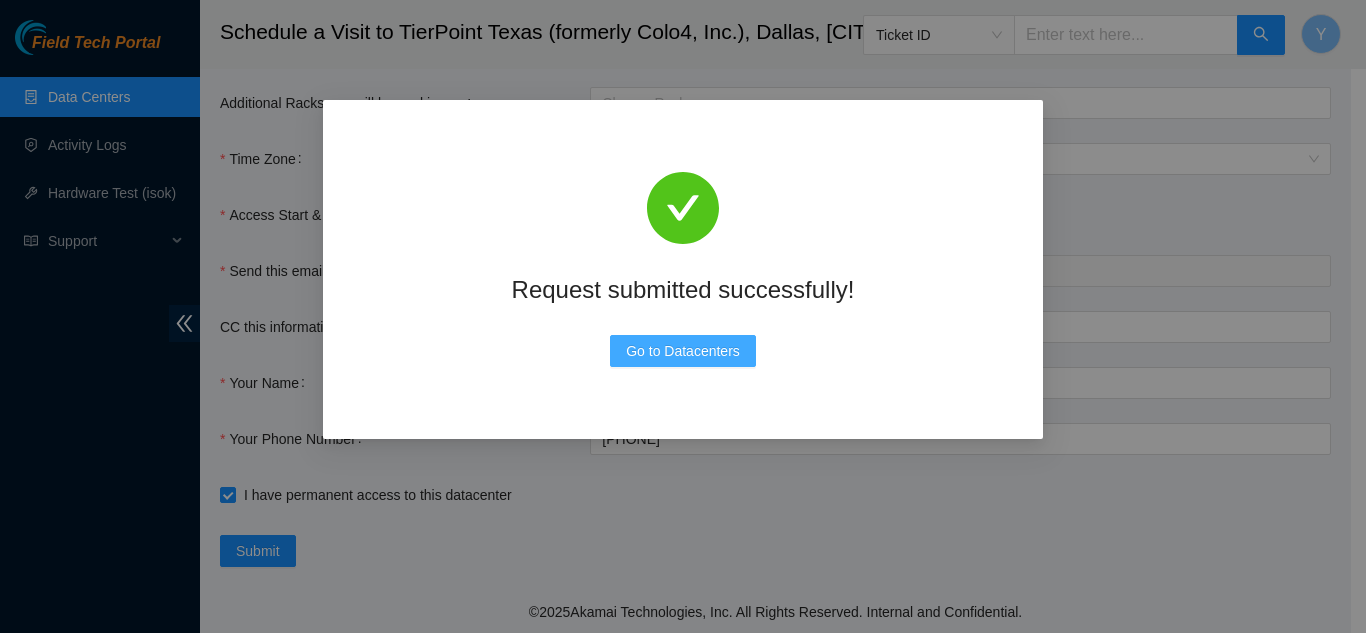 click on "Go to Datacenters" at bounding box center (683, 351) 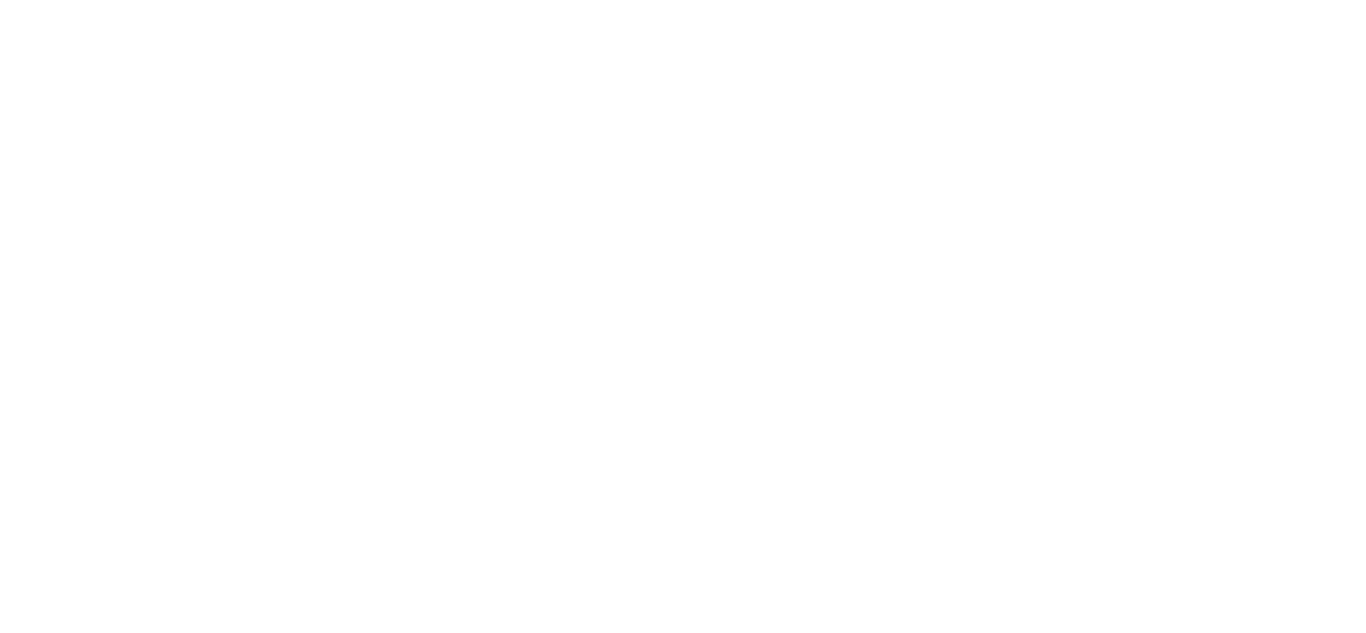 scroll, scrollTop: 0, scrollLeft: 0, axis: both 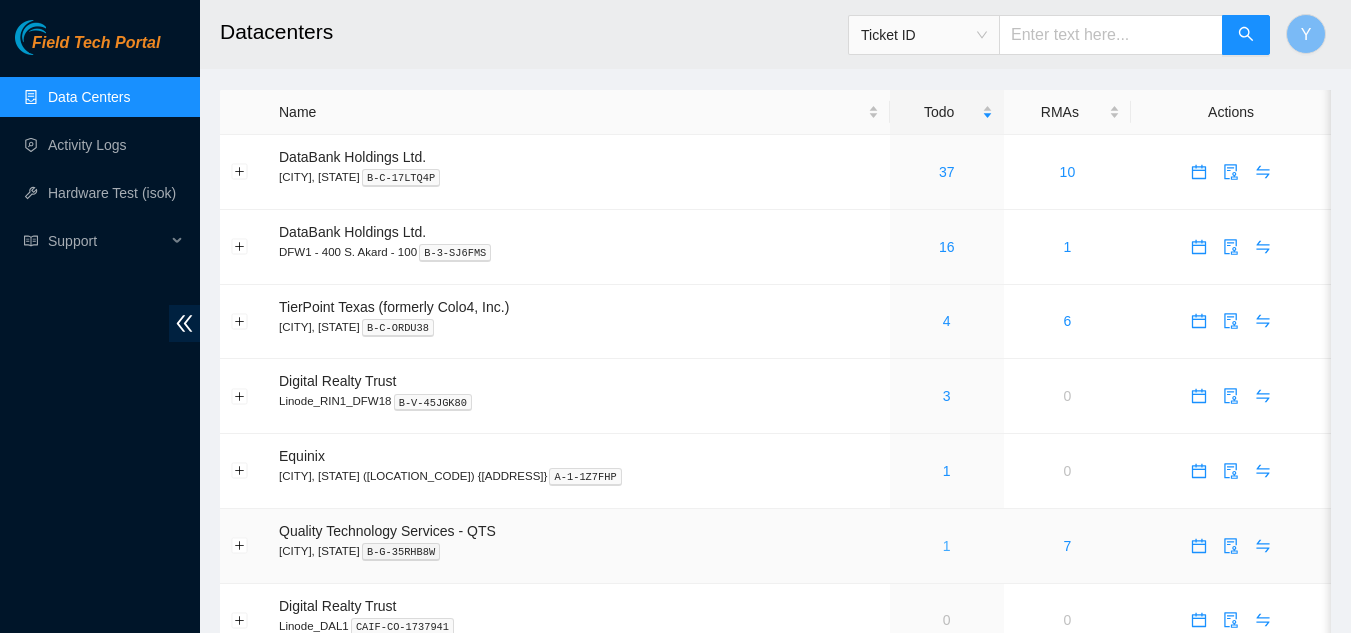 click on "1" at bounding box center (947, 546) 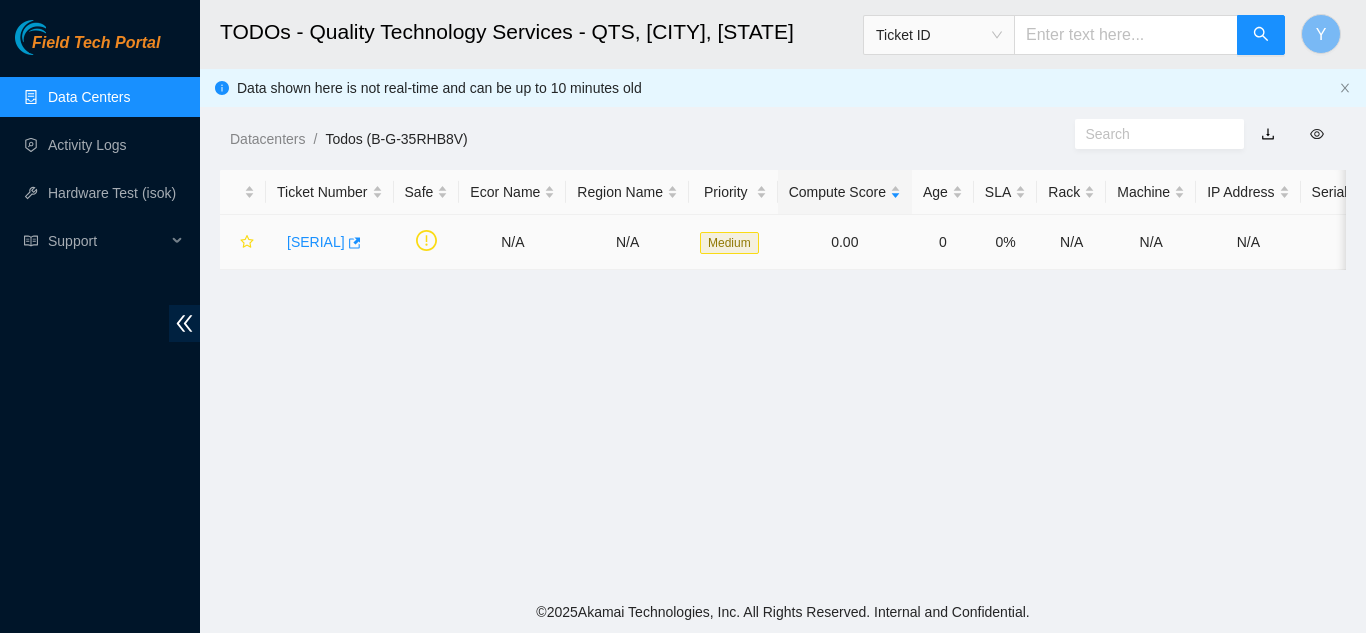 click on "B-W-12CMFMU" at bounding box center [316, 242] 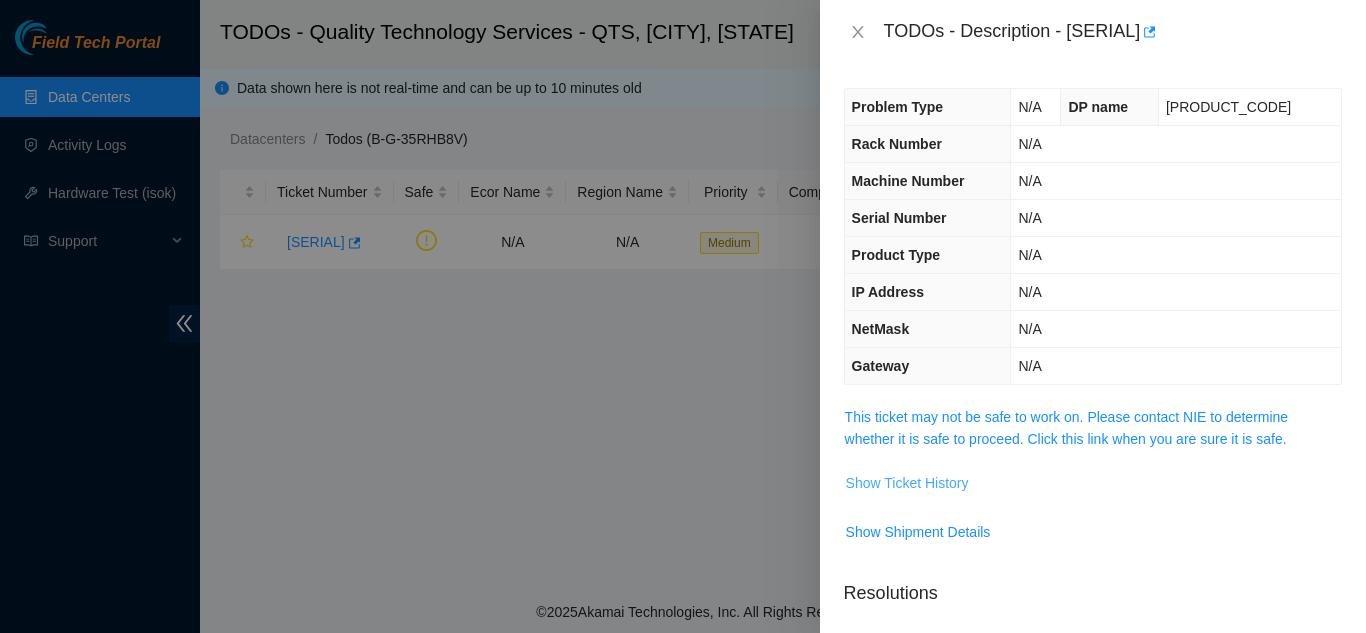 click on "Show Ticket History" at bounding box center [907, 483] 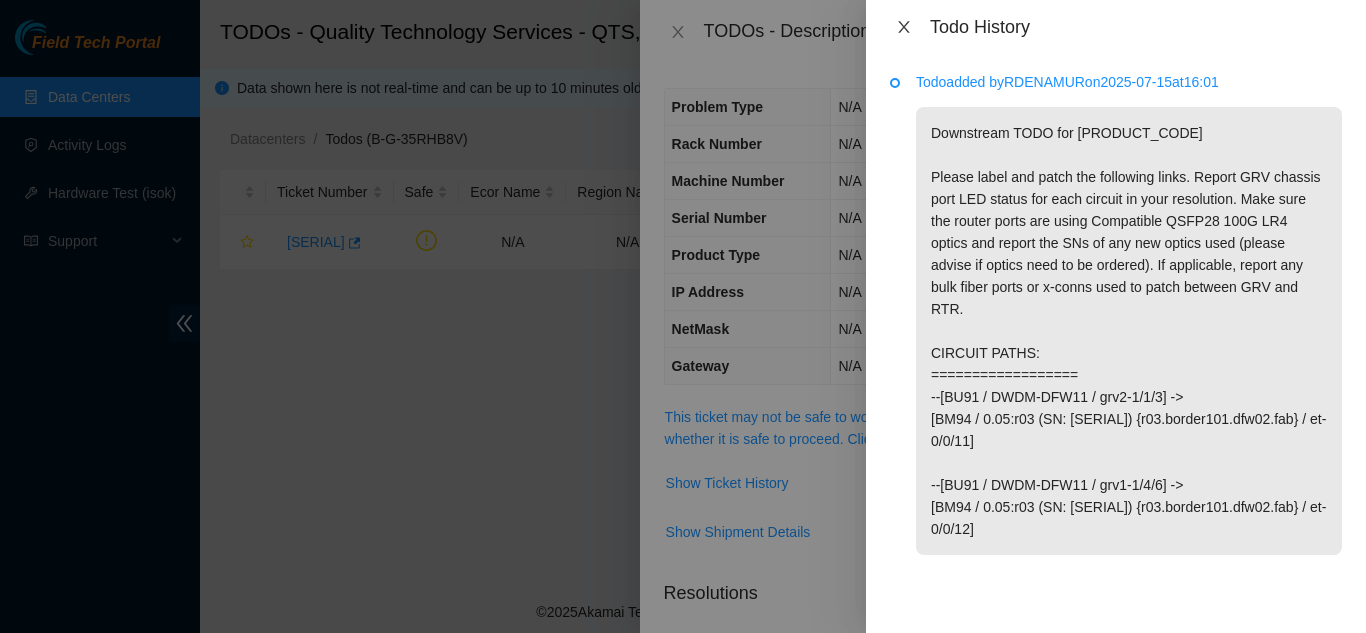 click 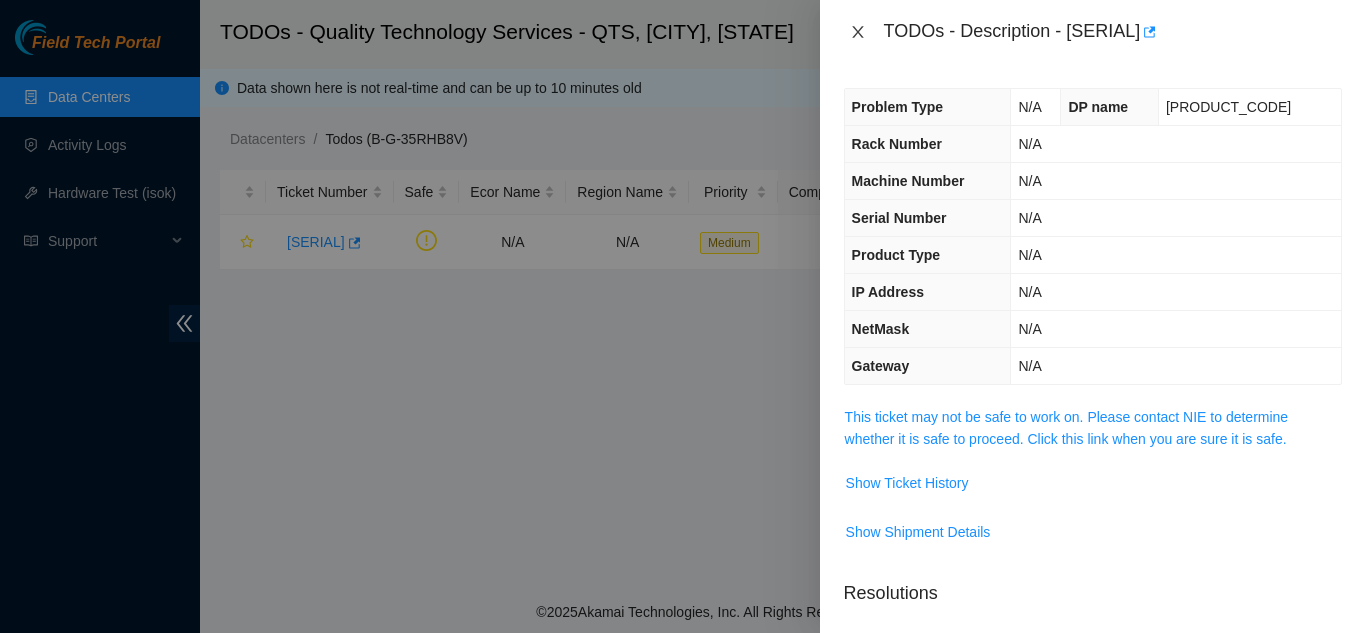 click 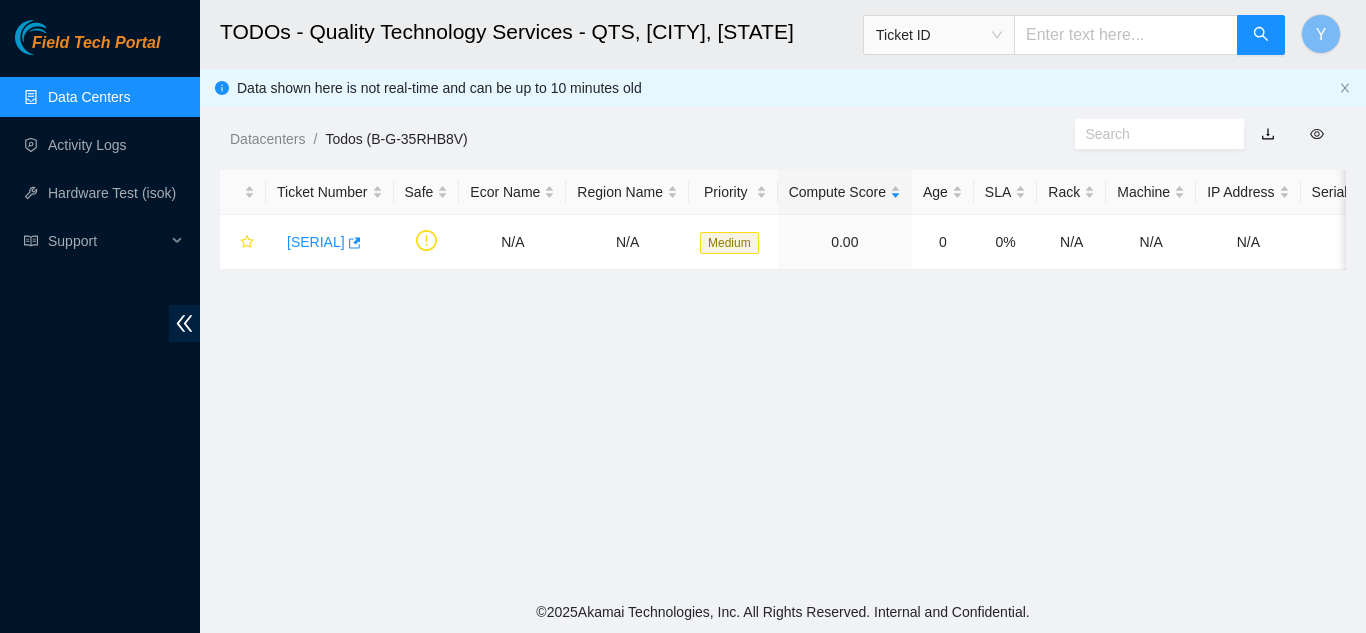 click on "Data Centers" at bounding box center [89, 97] 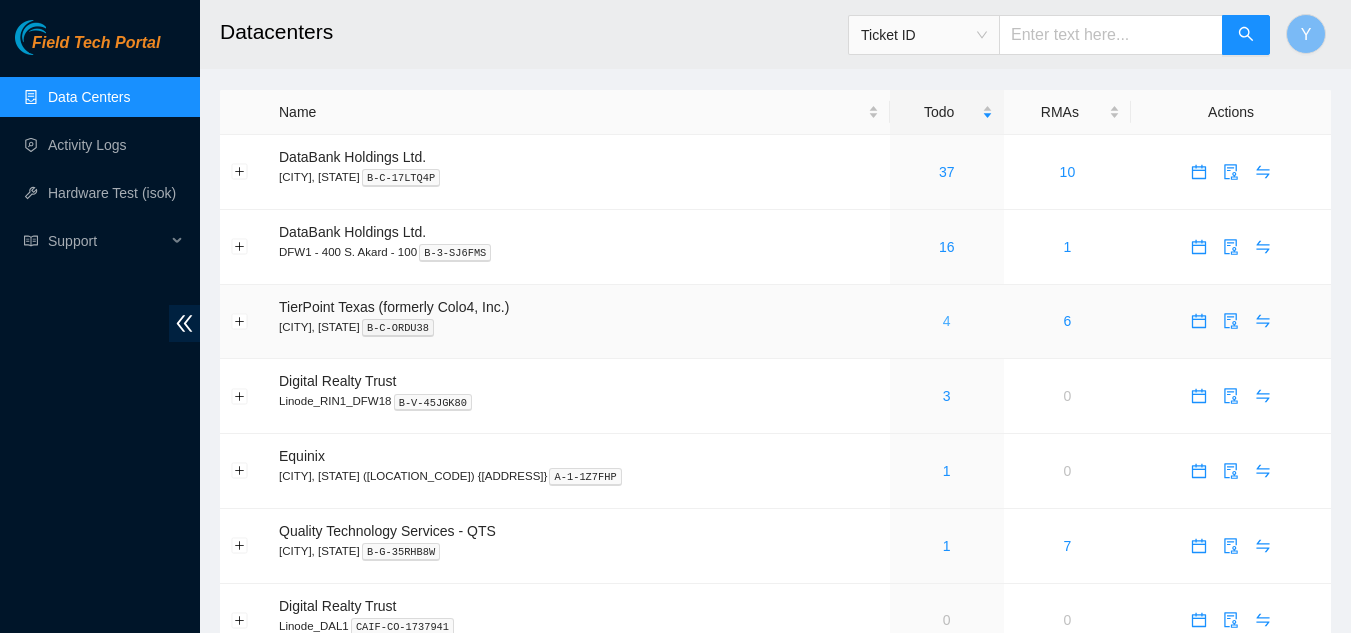 click on "4" at bounding box center [947, 321] 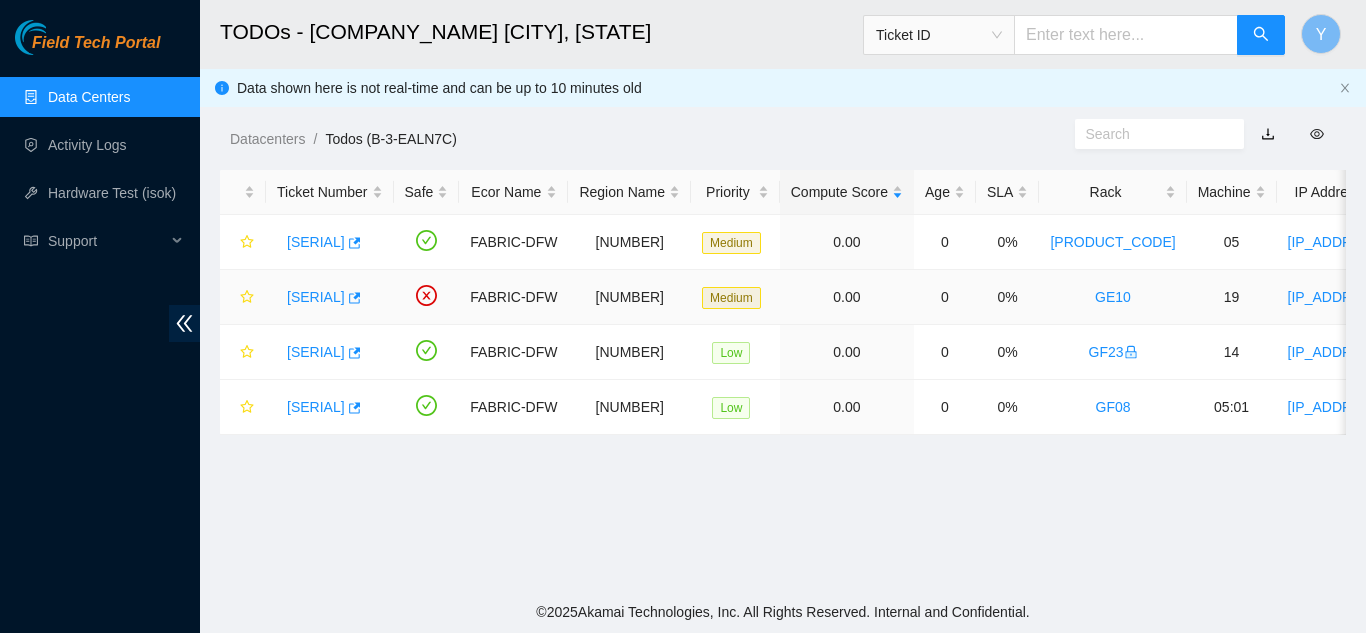 click on "B-V-5R507MP" at bounding box center [316, 297] 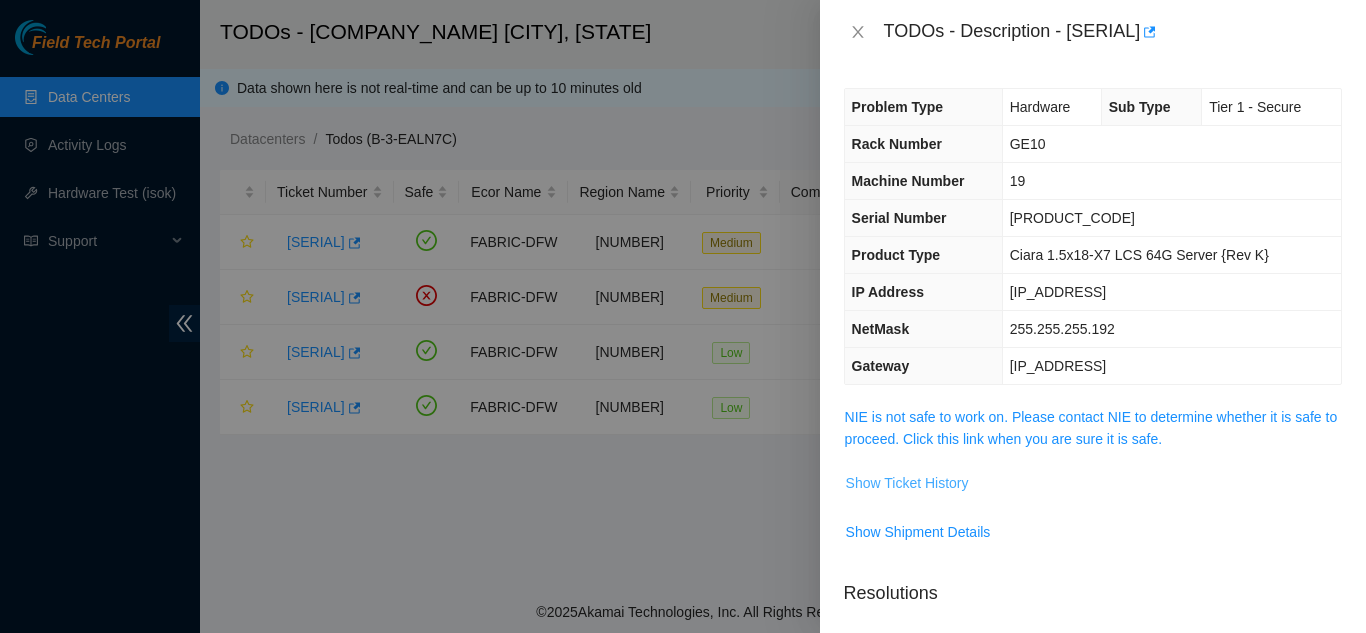 click on "Show Ticket History" at bounding box center [907, 483] 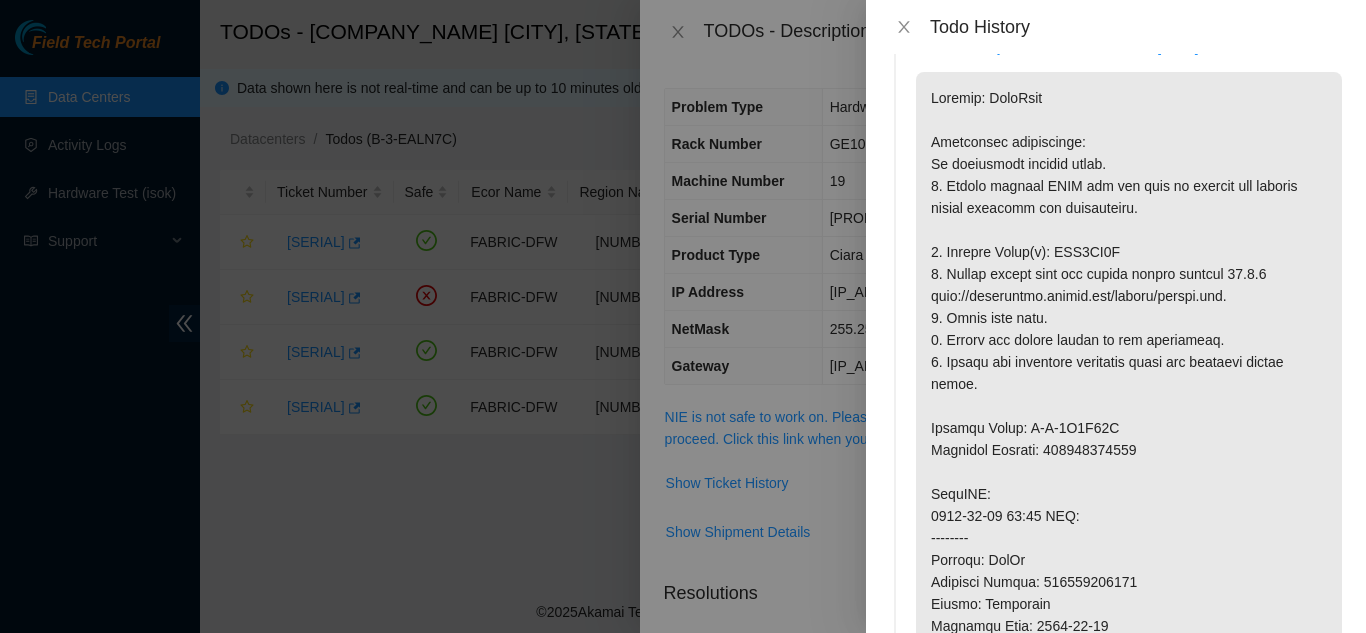 scroll, scrollTop: 0, scrollLeft: 0, axis: both 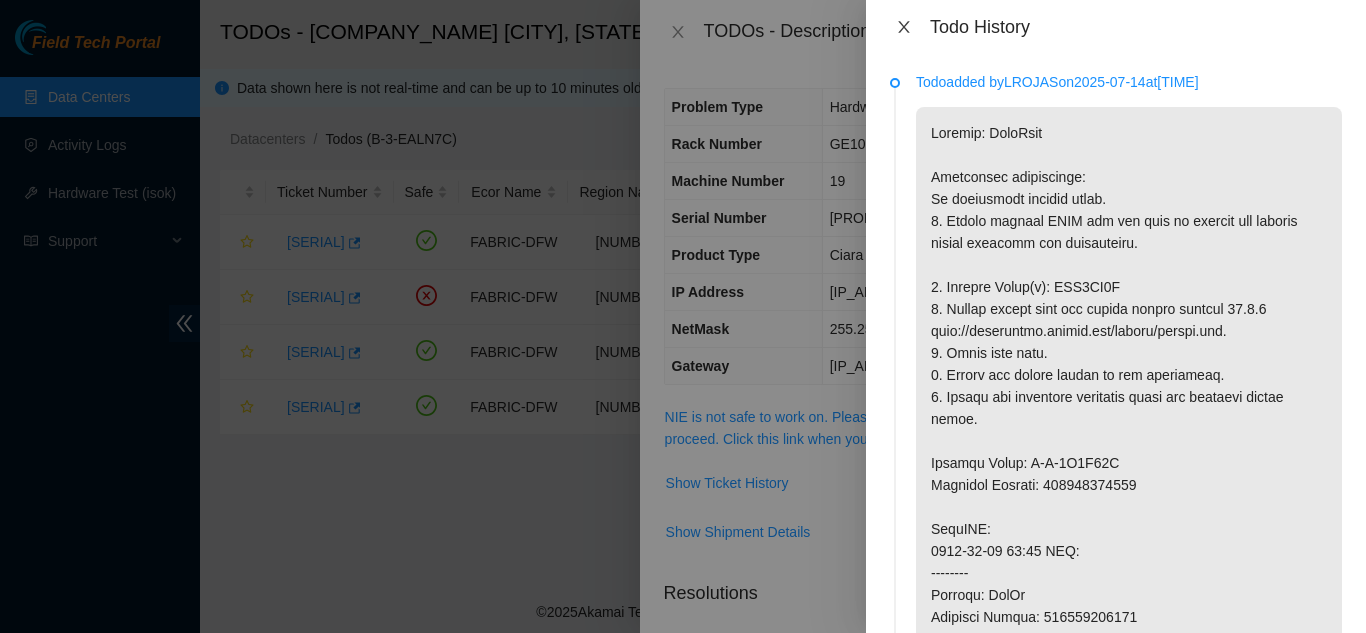 click 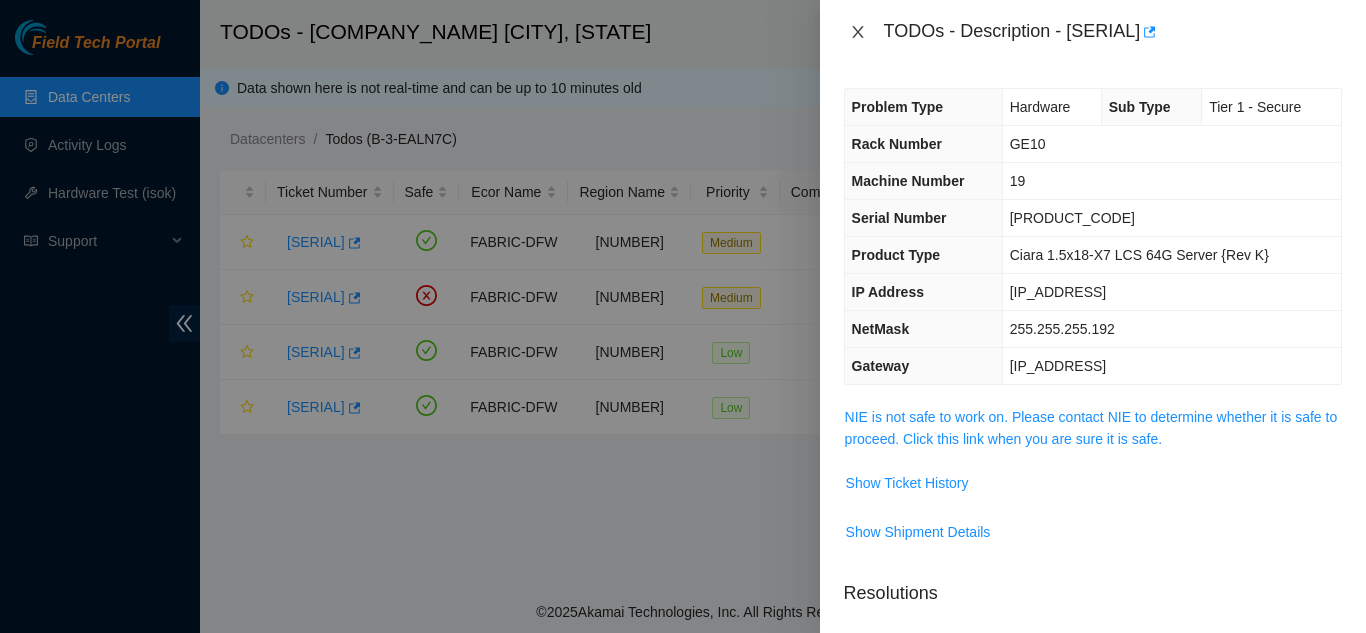 click 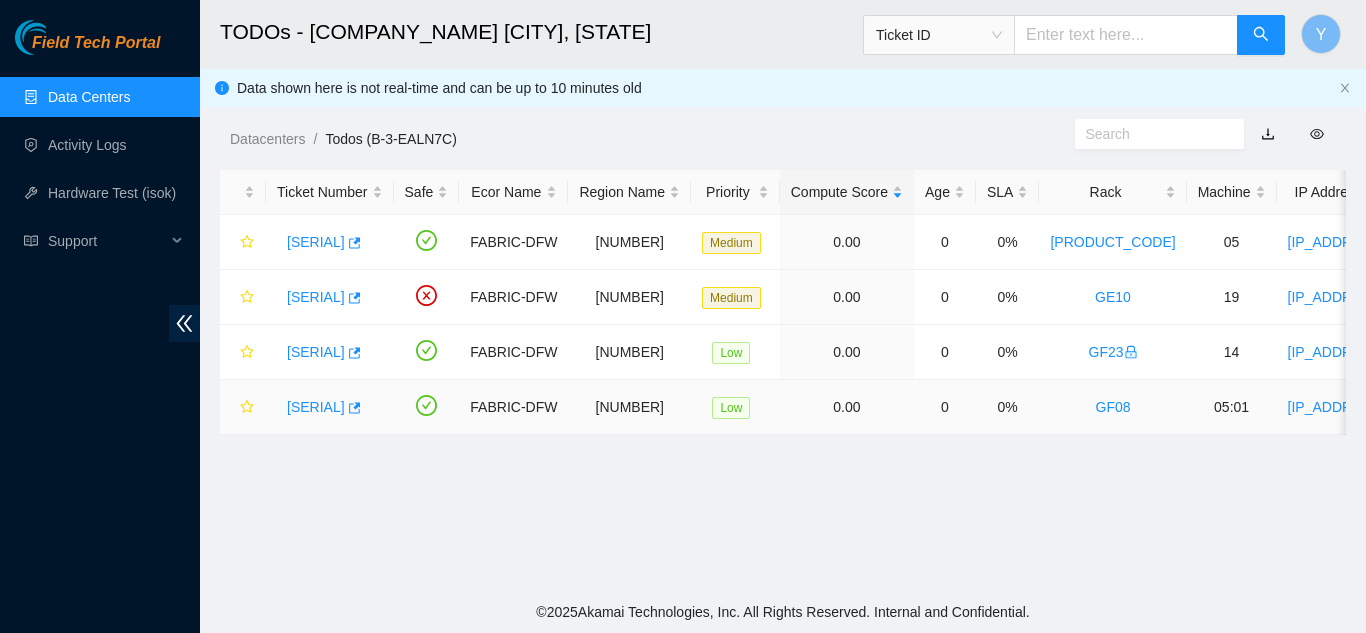 click on "B-V-5QA0YLT" at bounding box center (316, 407) 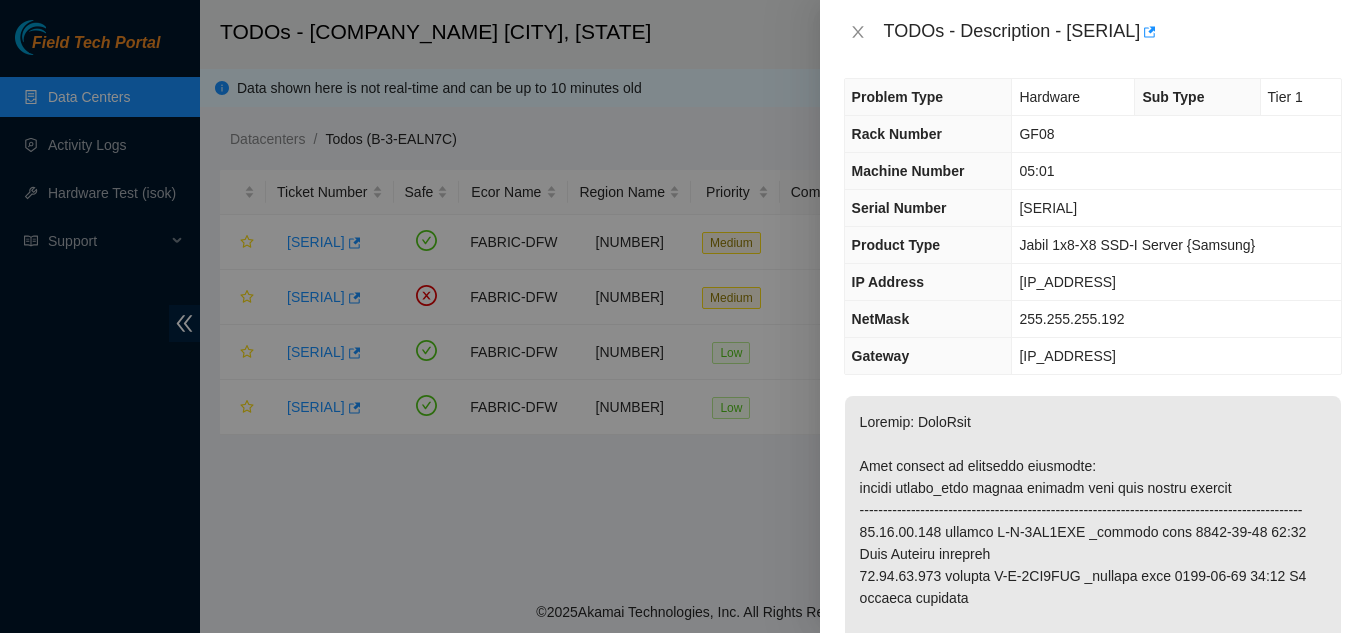 scroll, scrollTop: 0, scrollLeft: 0, axis: both 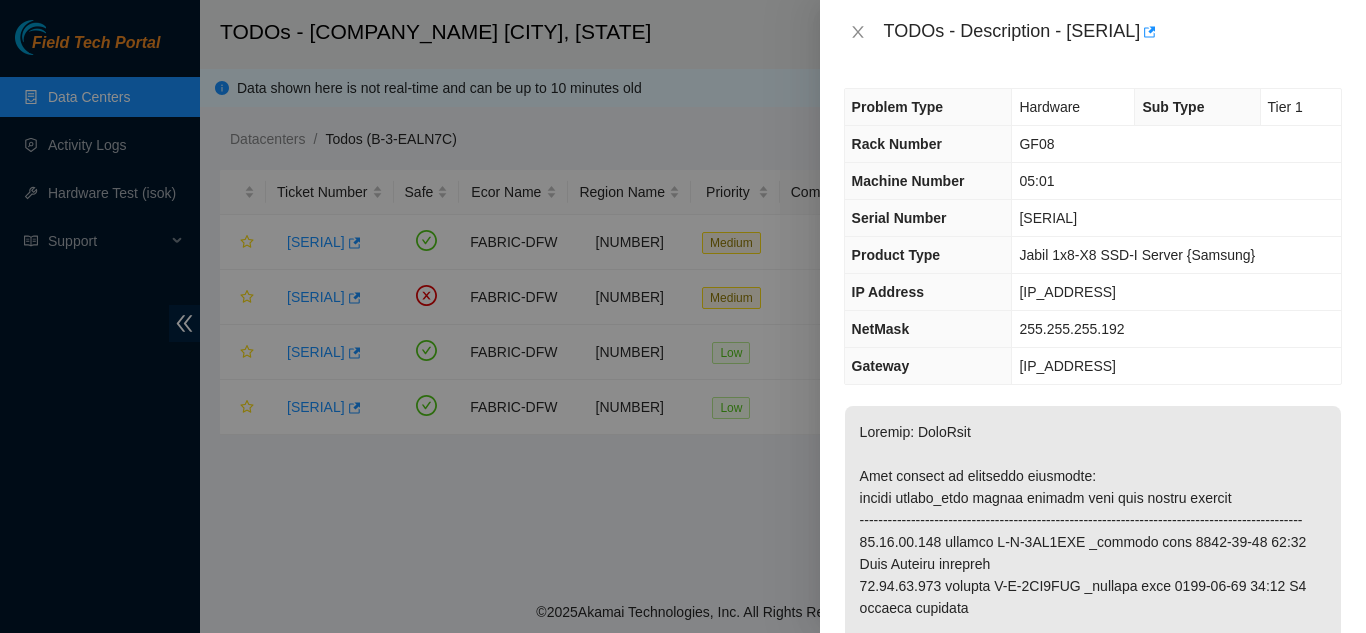drag, startPoint x: 1071, startPoint y: 36, endPoint x: 1175, endPoint y: 36, distance: 104 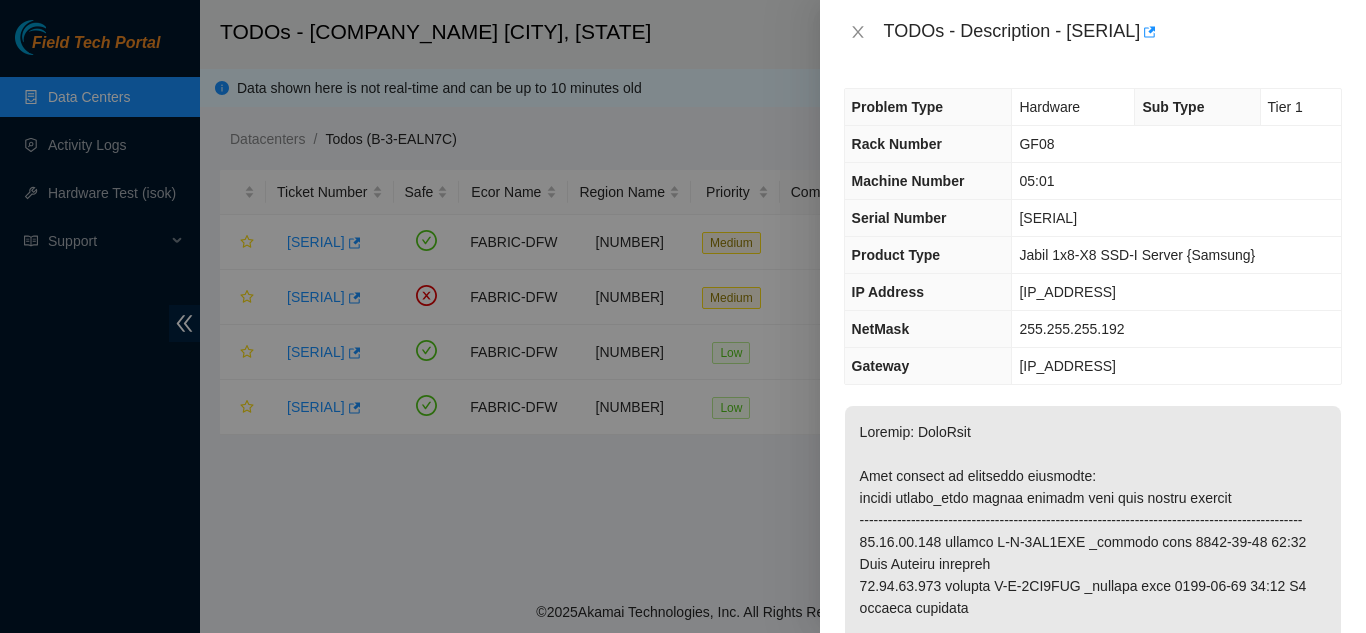 click on "TODOs - Description - B-V-5QA0YLT" at bounding box center [1113, 32] 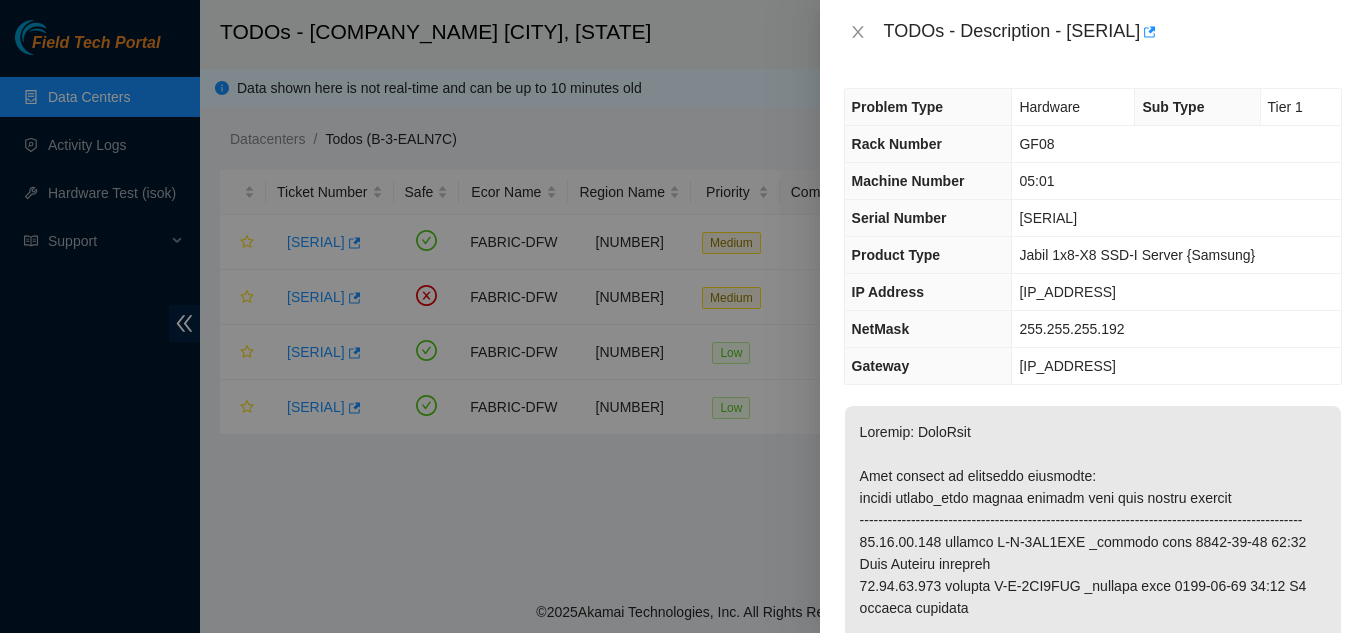copy on "B-V-5QA0YLT" 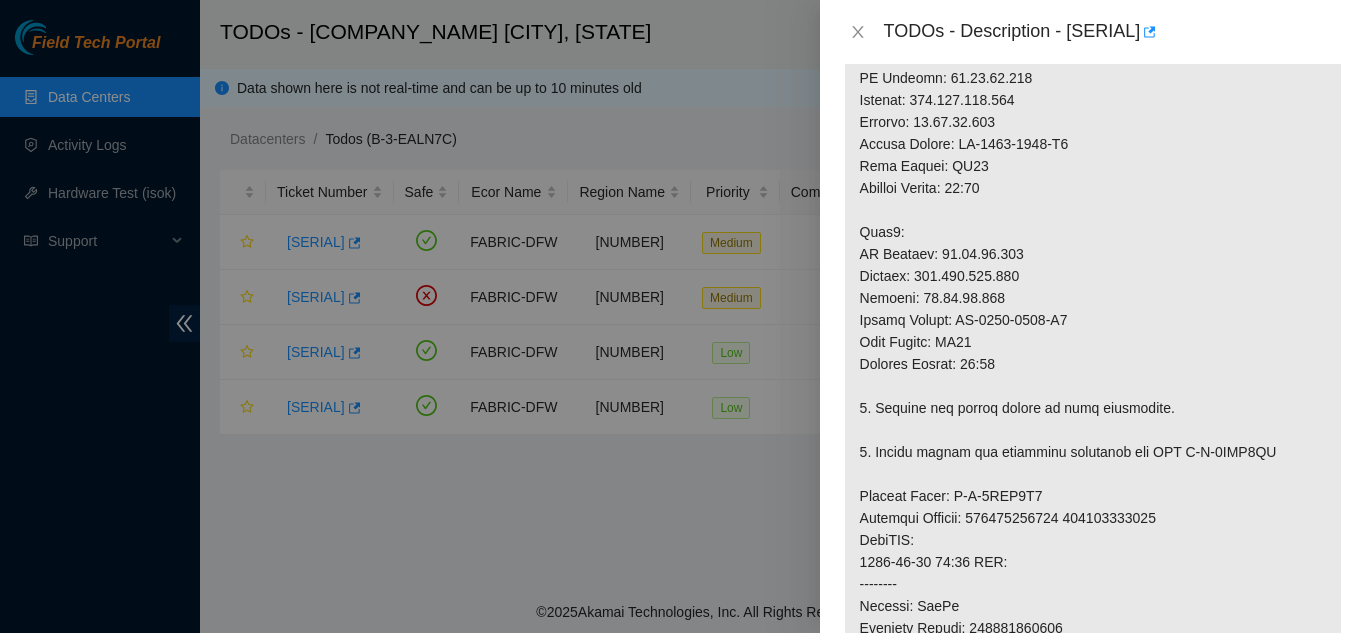 scroll, scrollTop: 800, scrollLeft: 0, axis: vertical 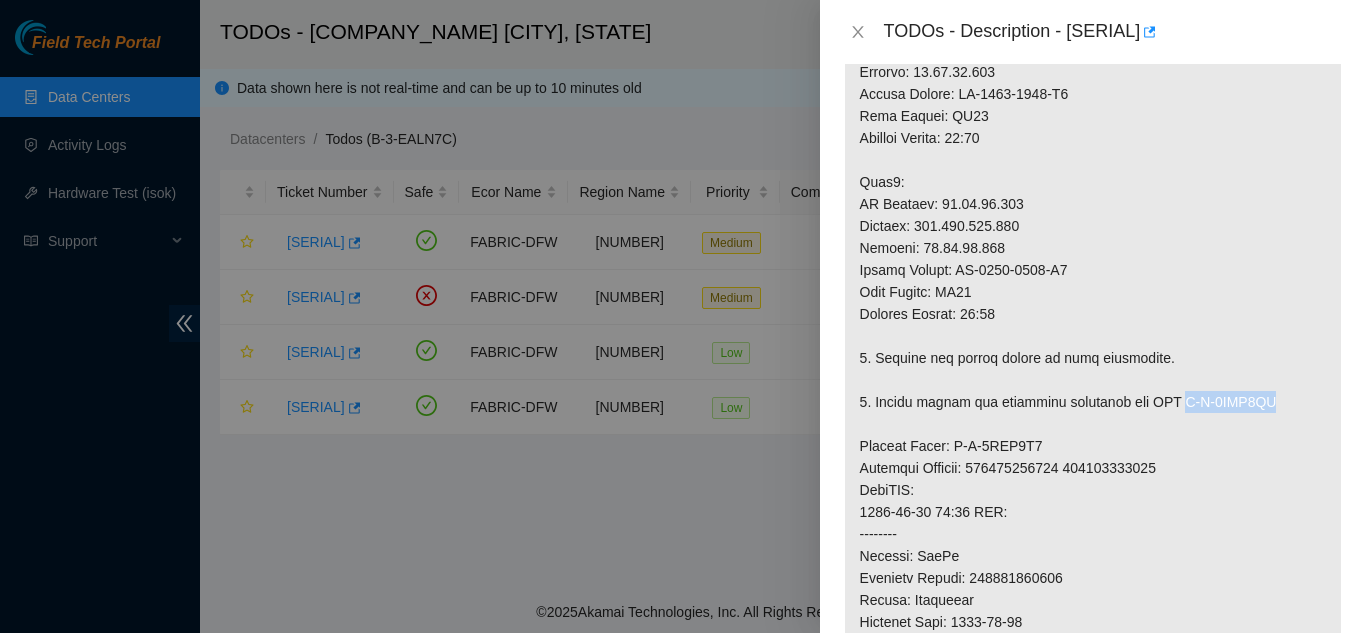 drag, startPoint x: 1167, startPoint y: 425, endPoint x: 1264, endPoint y: 421, distance: 97.082436 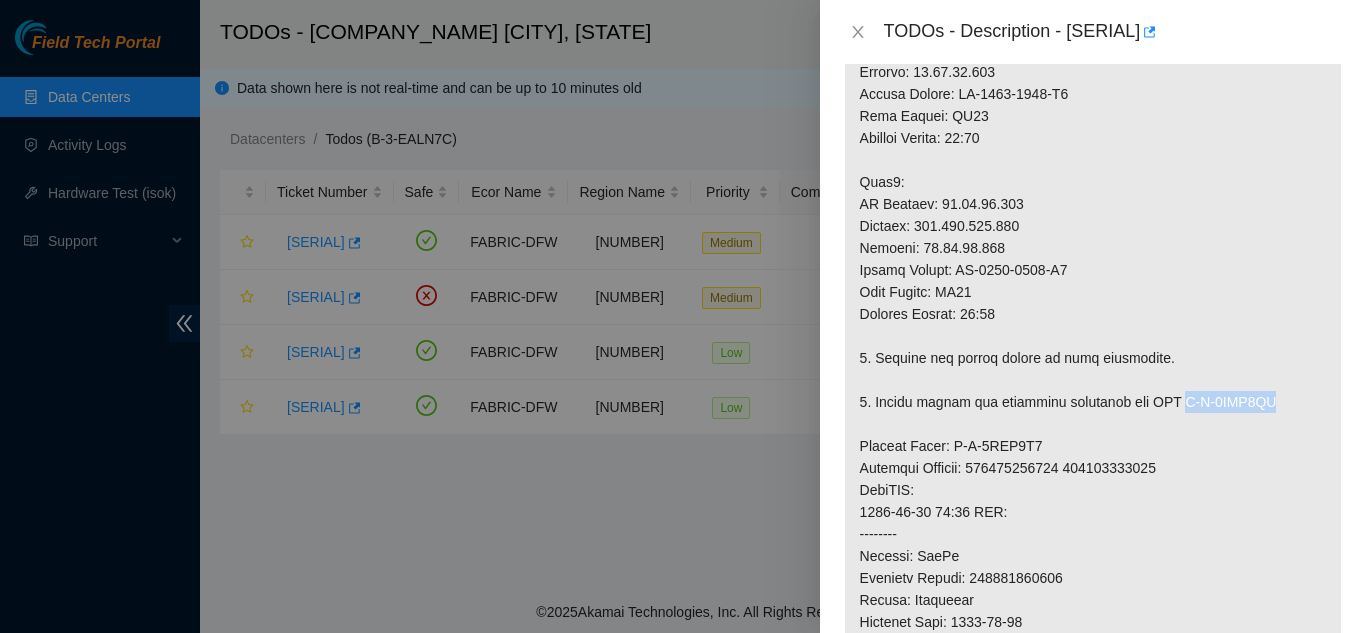 click at bounding box center [1093, 325] 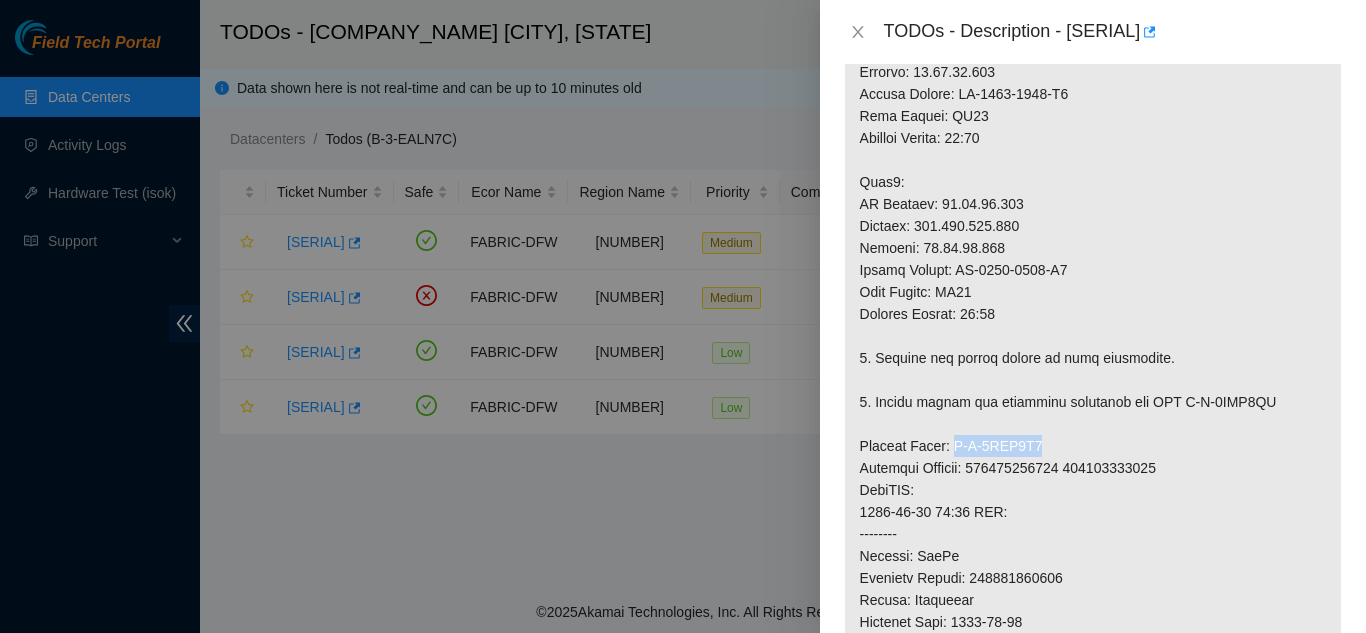drag, startPoint x: 950, startPoint y: 467, endPoint x: 1045, endPoint y: 460, distance: 95.257545 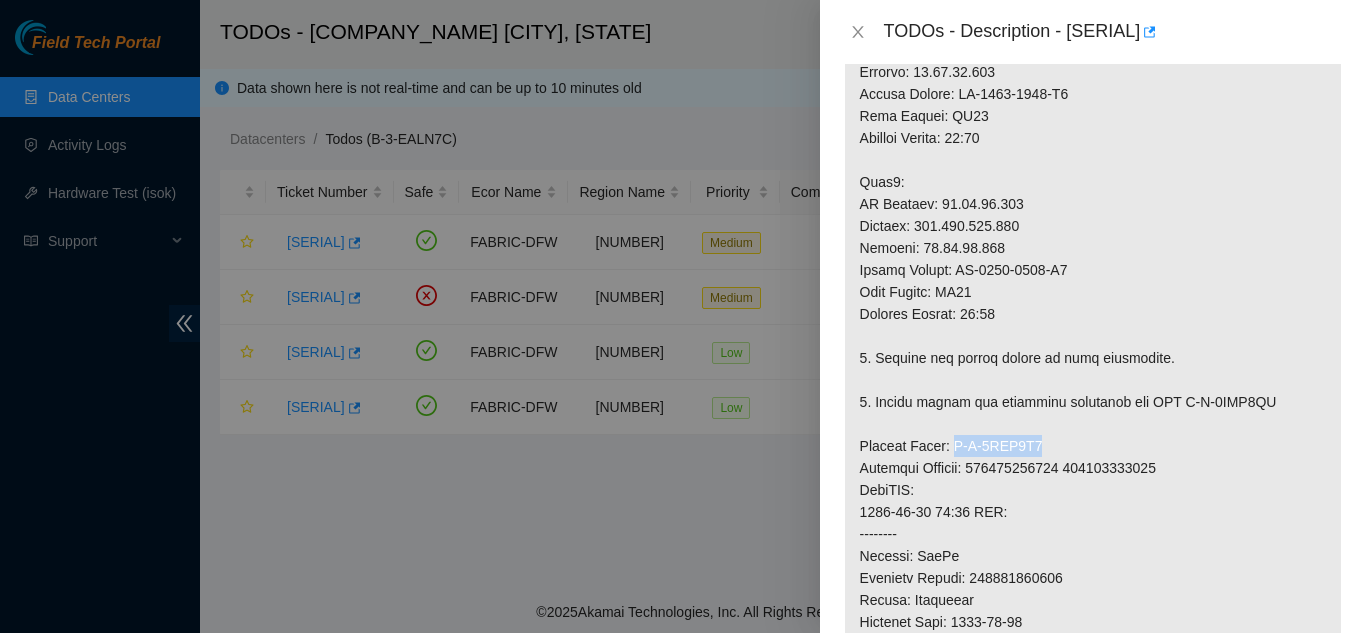 click at bounding box center [1093, 325] 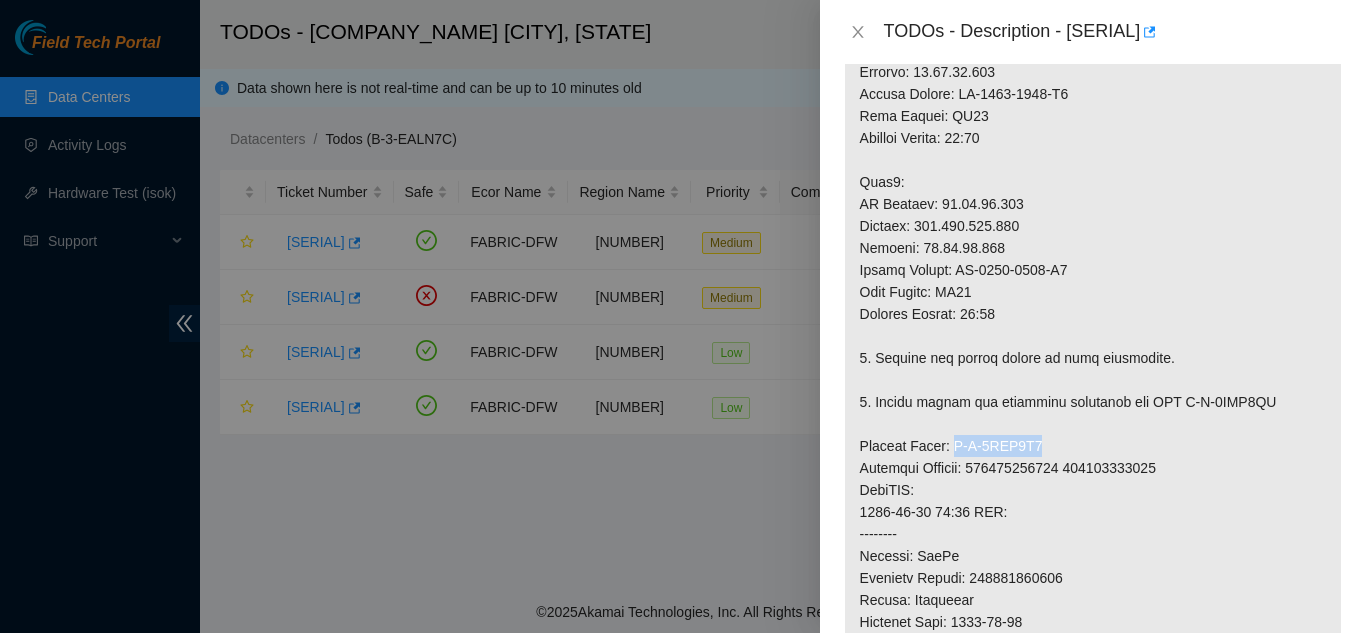 copy on "B-V-5QCA5P5" 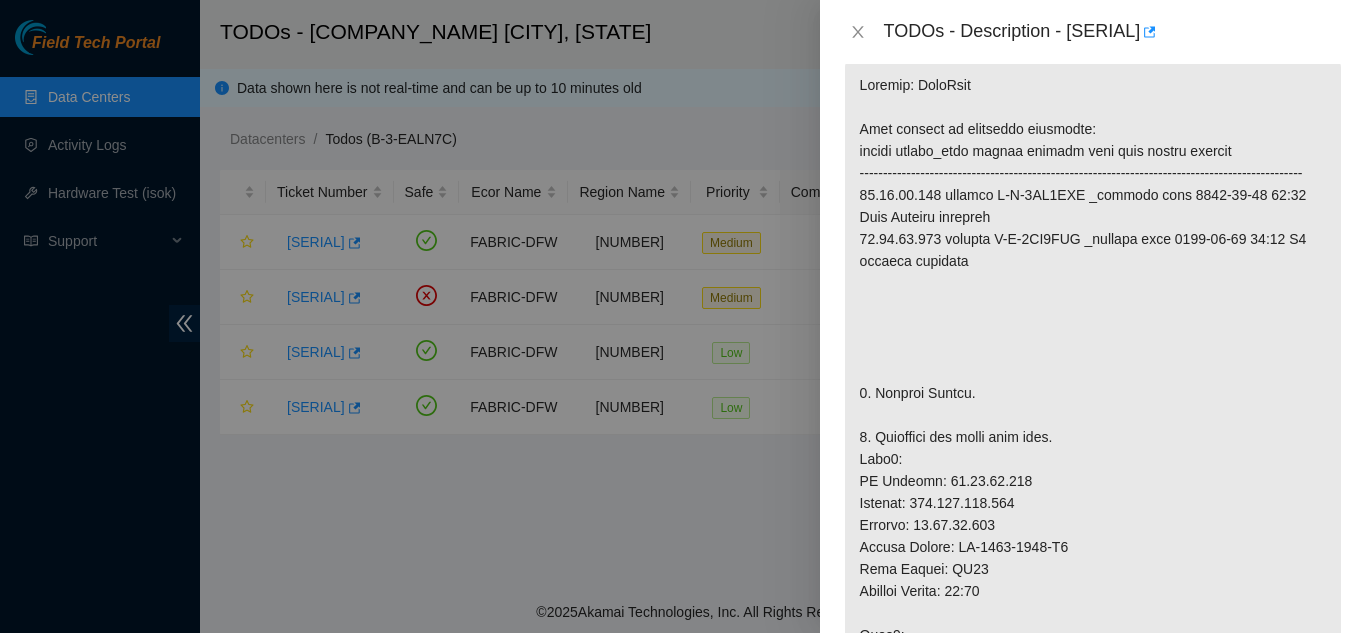scroll, scrollTop: 0, scrollLeft: 0, axis: both 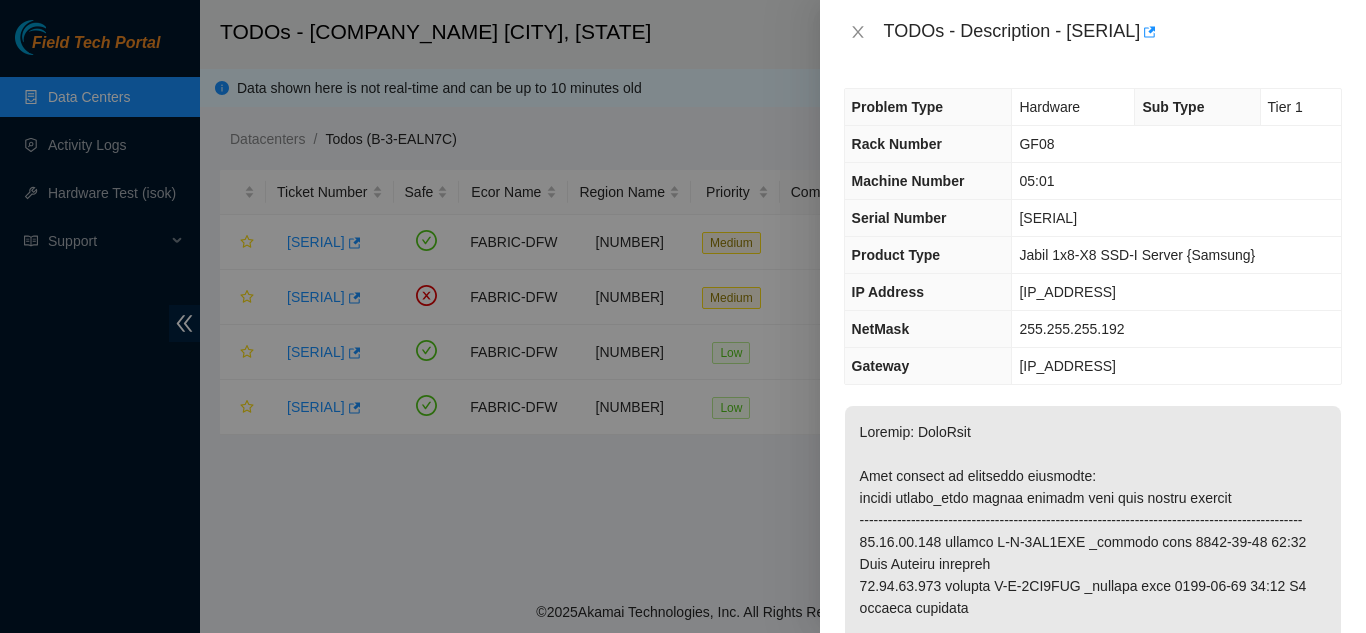 drag, startPoint x: 1019, startPoint y: 217, endPoint x: 1112, endPoint y: 219, distance: 93.0215 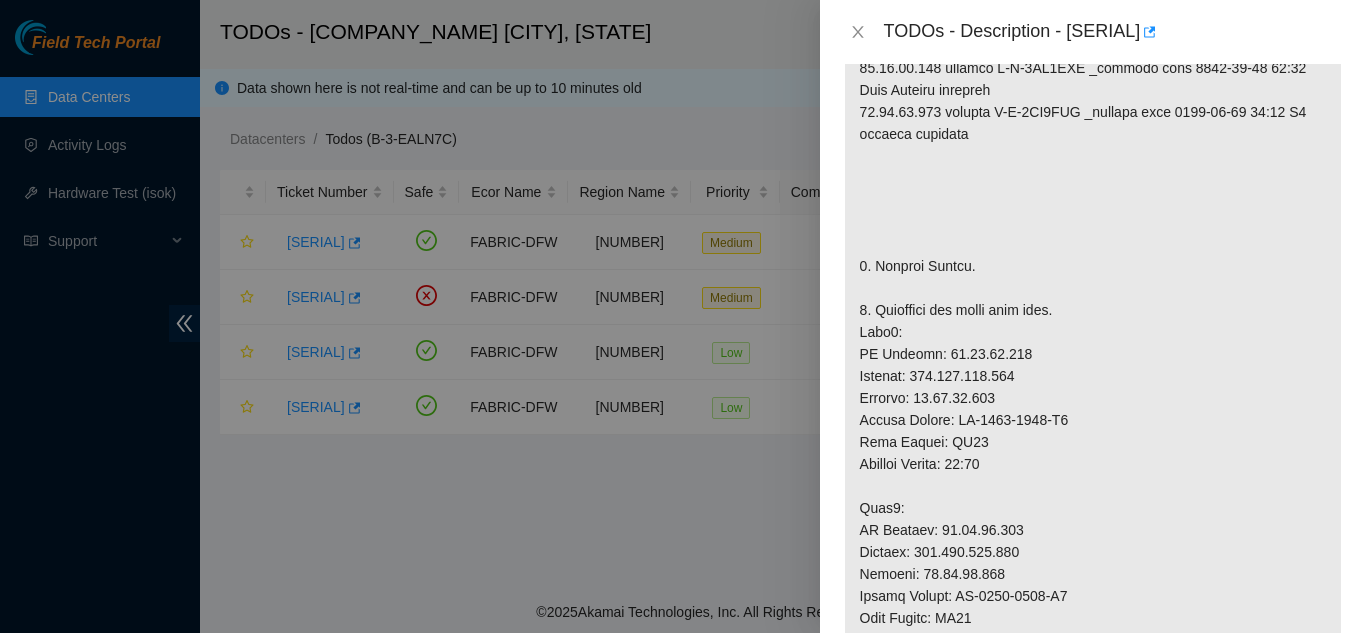 scroll, scrollTop: 500, scrollLeft: 0, axis: vertical 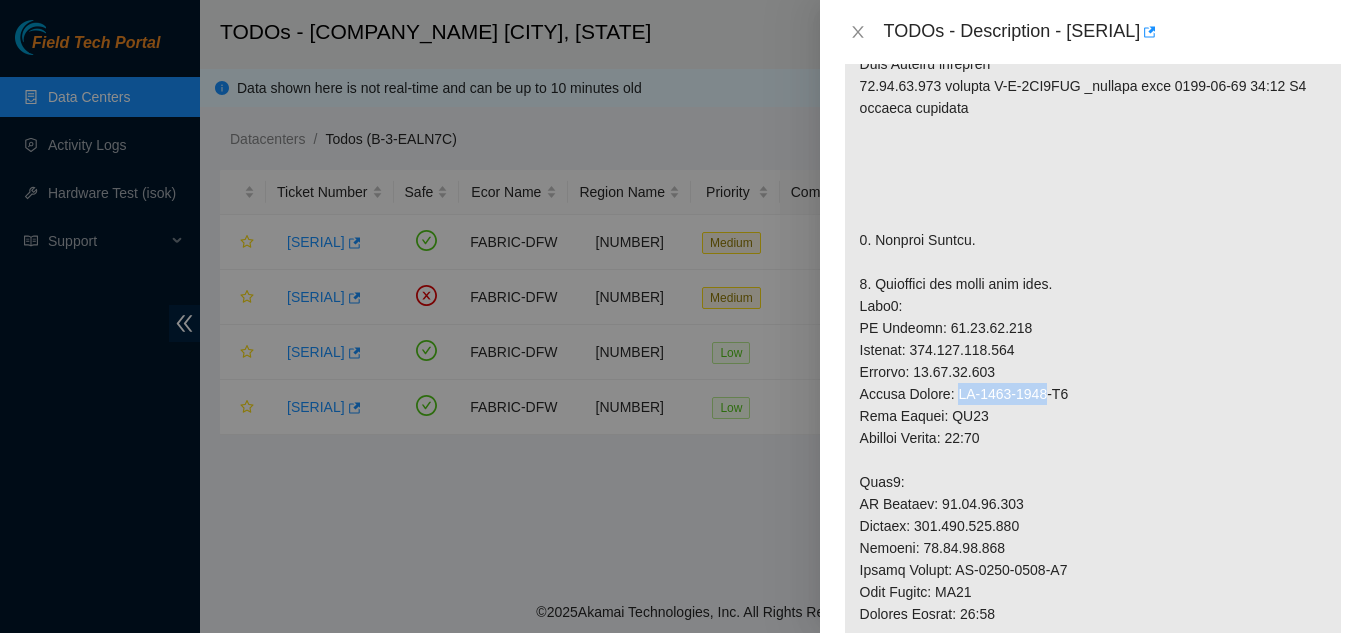 drag, startPoint x: 956, startPoint y: 415, endPoint x: 1048, endPoint y: 424, distance: 92.43917 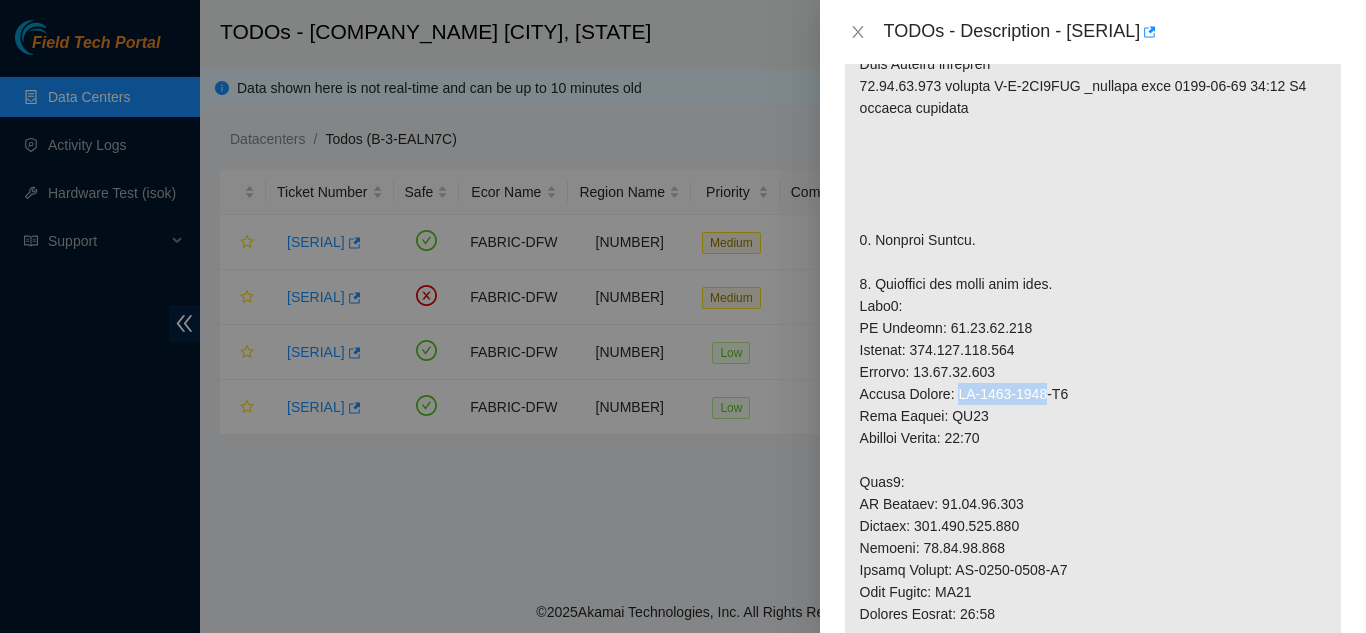 click at bounding box center [1093, 625] 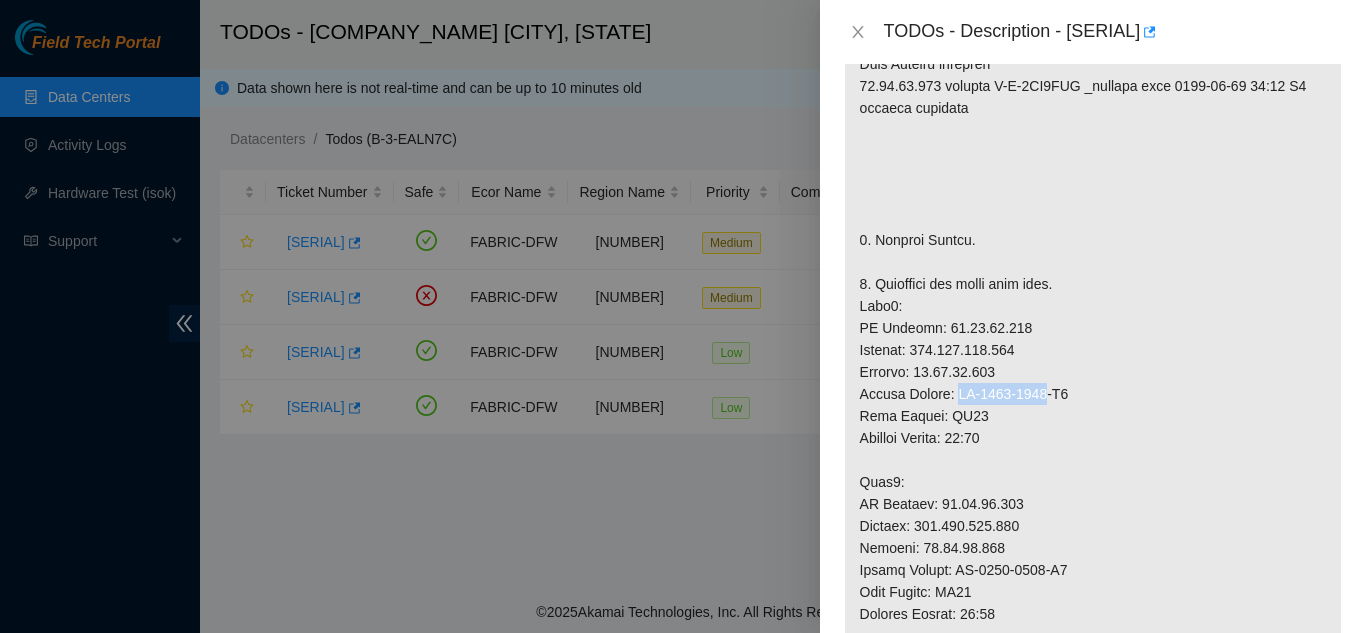 copy on "MX-2027-0272" 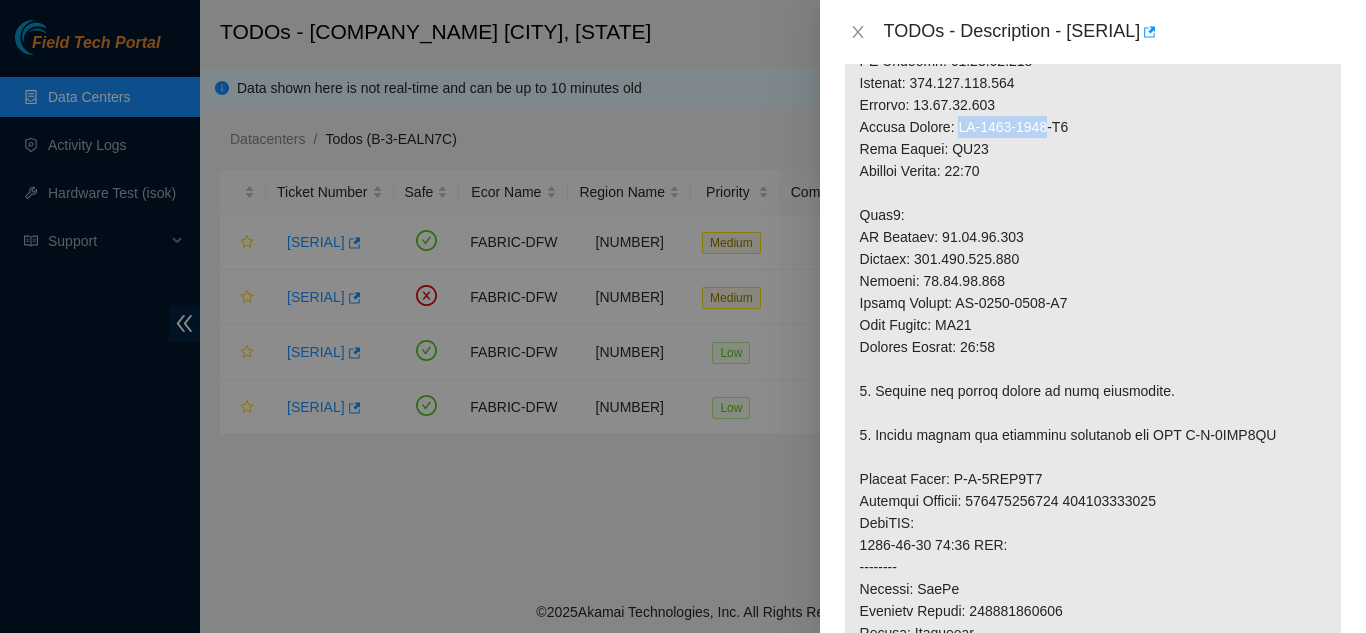 scroll, scrollTop: 800, scrollLeft: 0, axis: vertical 